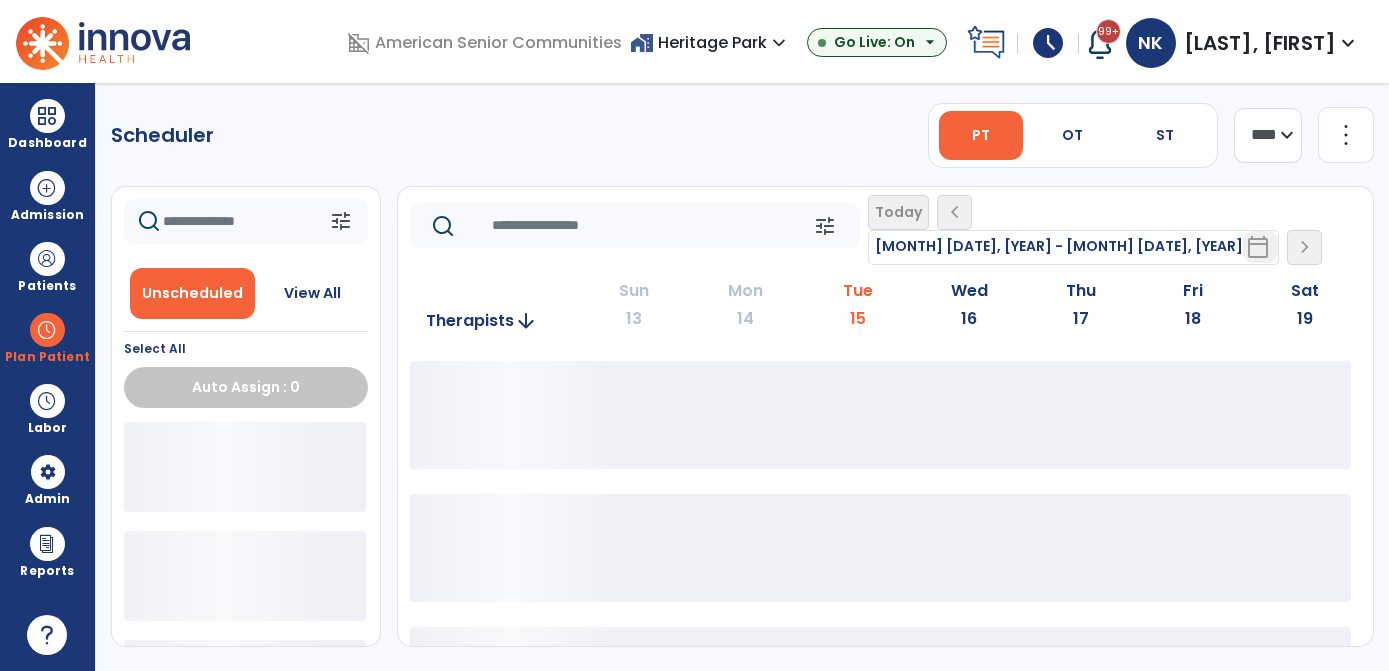 scroll, scrollTop: 0, scrollLeft: 0, axis: both 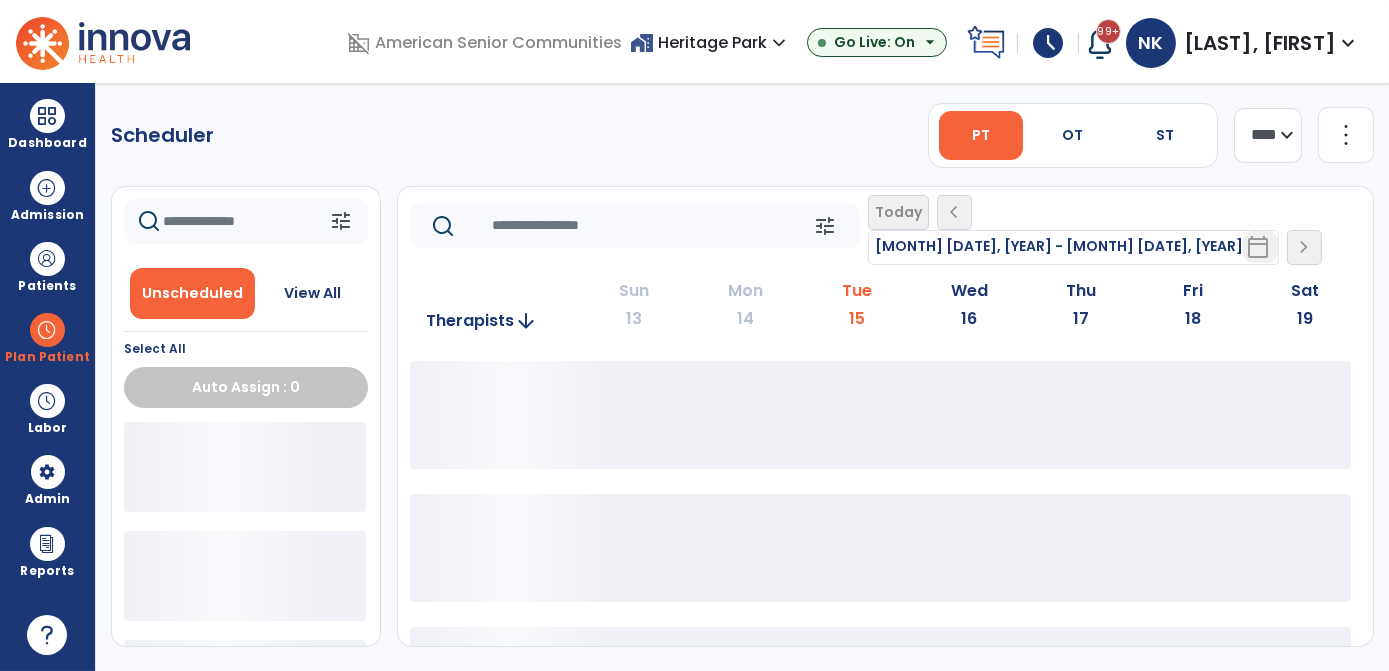 click on "**** ***" 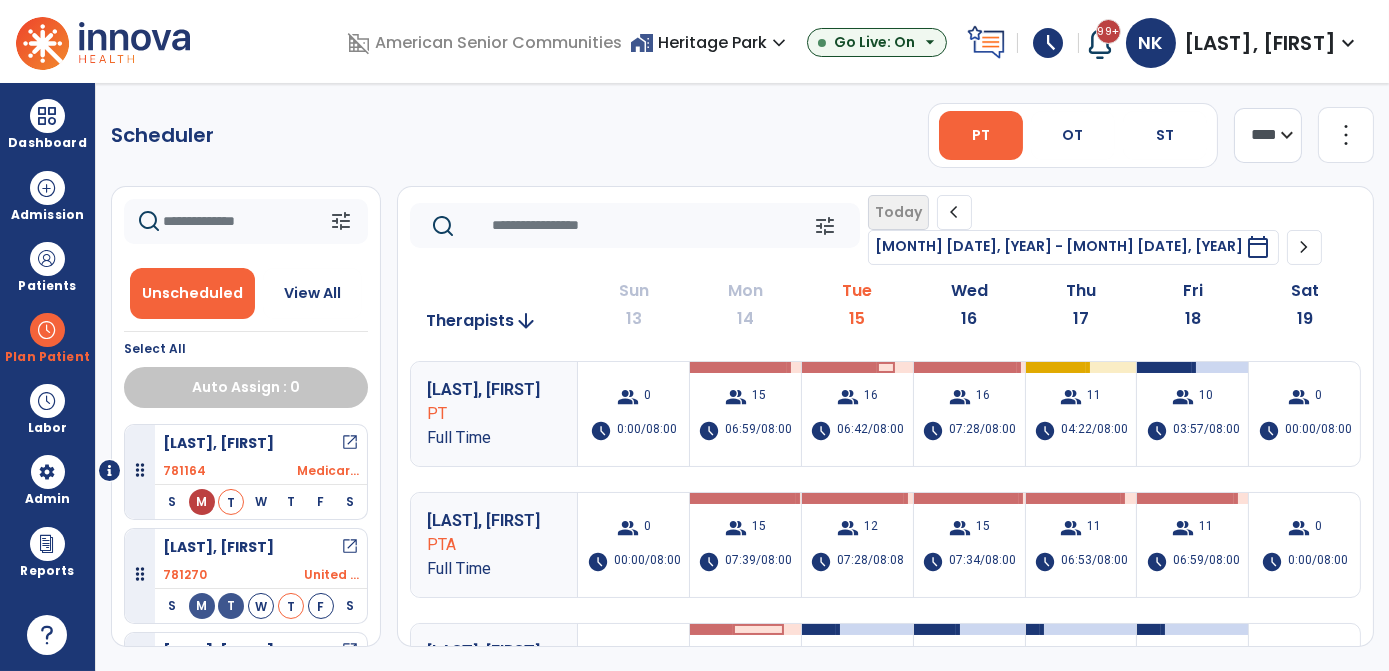 select on "*******" 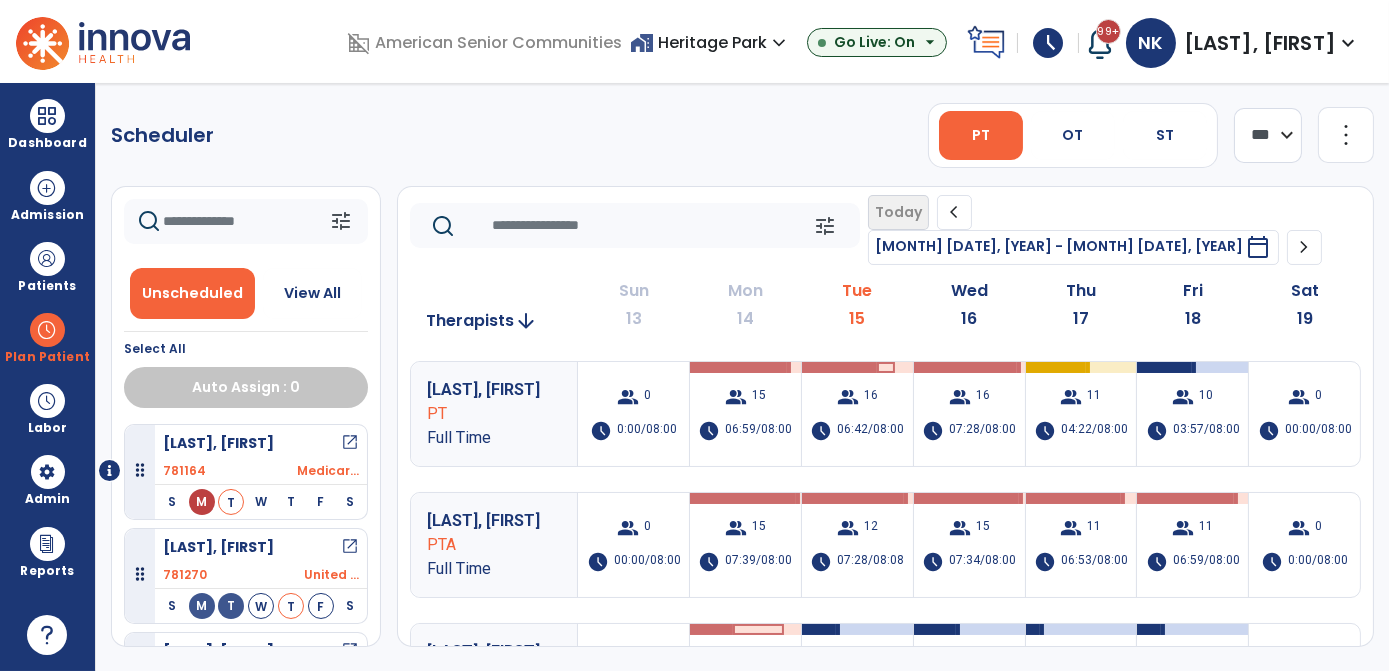 click on "**** ***" 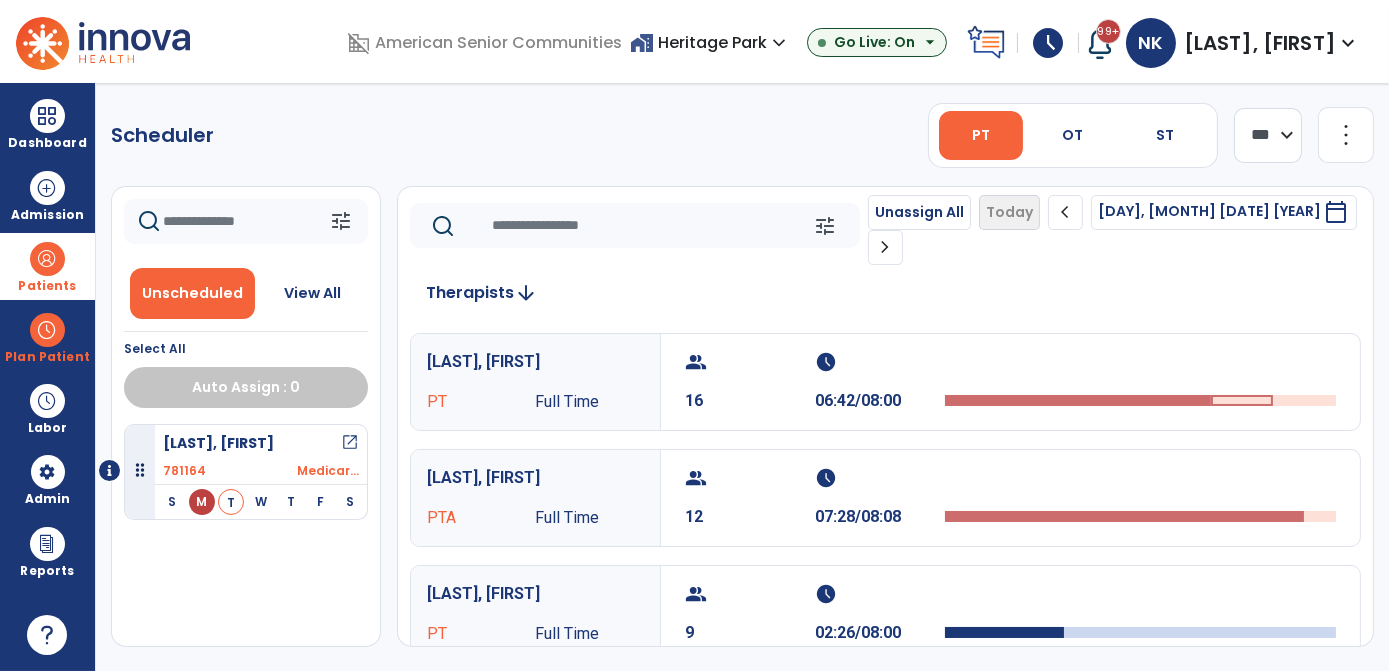 click on "Patients" at bounding box center (47, 286) 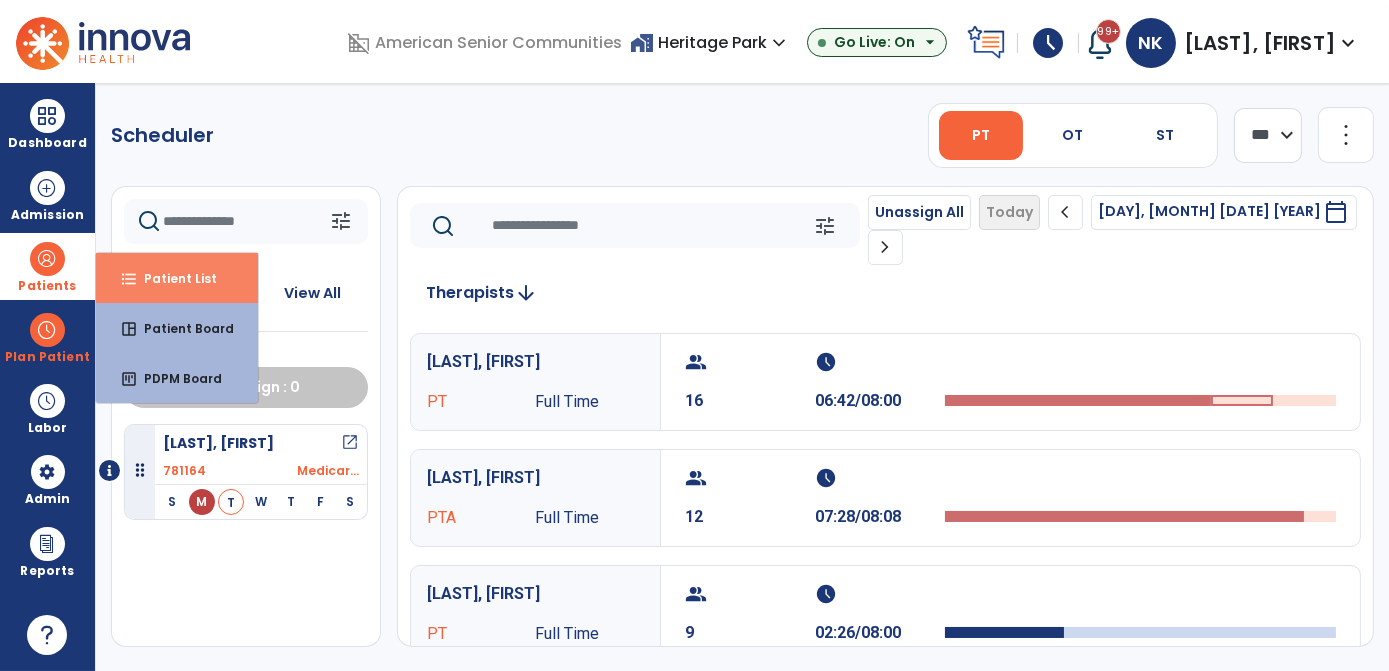 click on "Patient List" at bounding box center [172, 278] 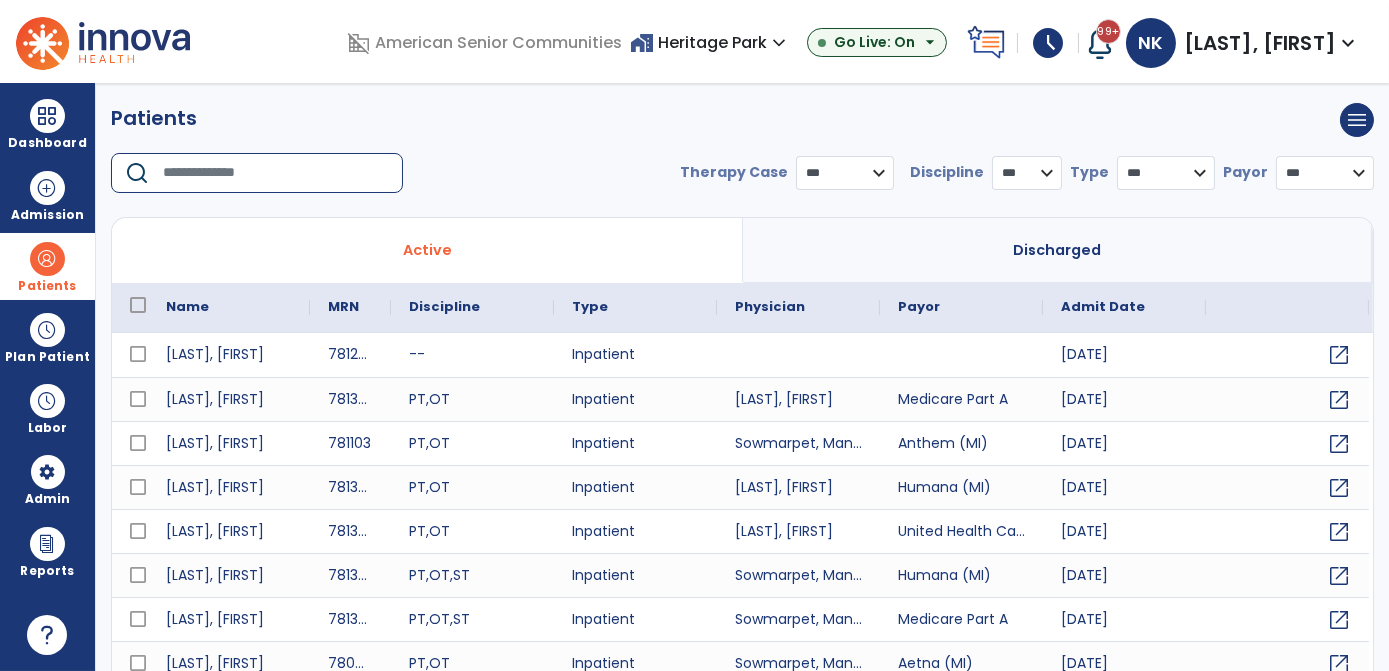 click at bounding box center [276, 173] 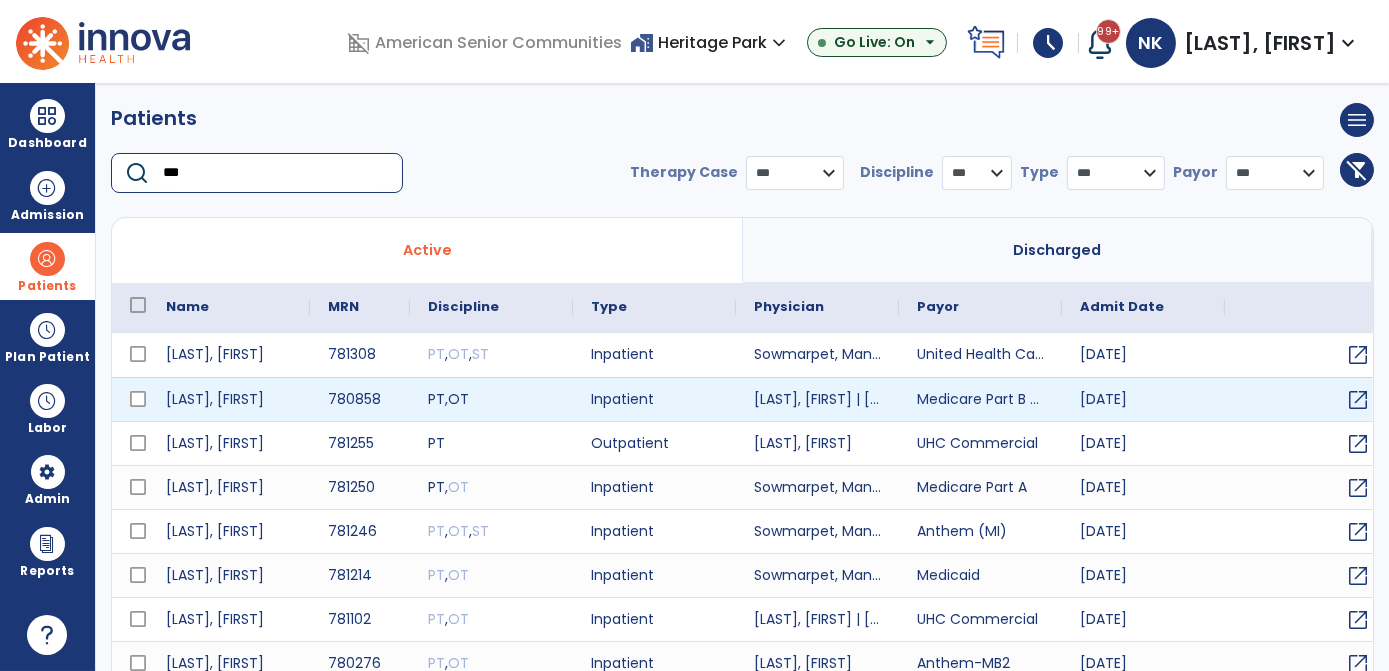 type on "***" 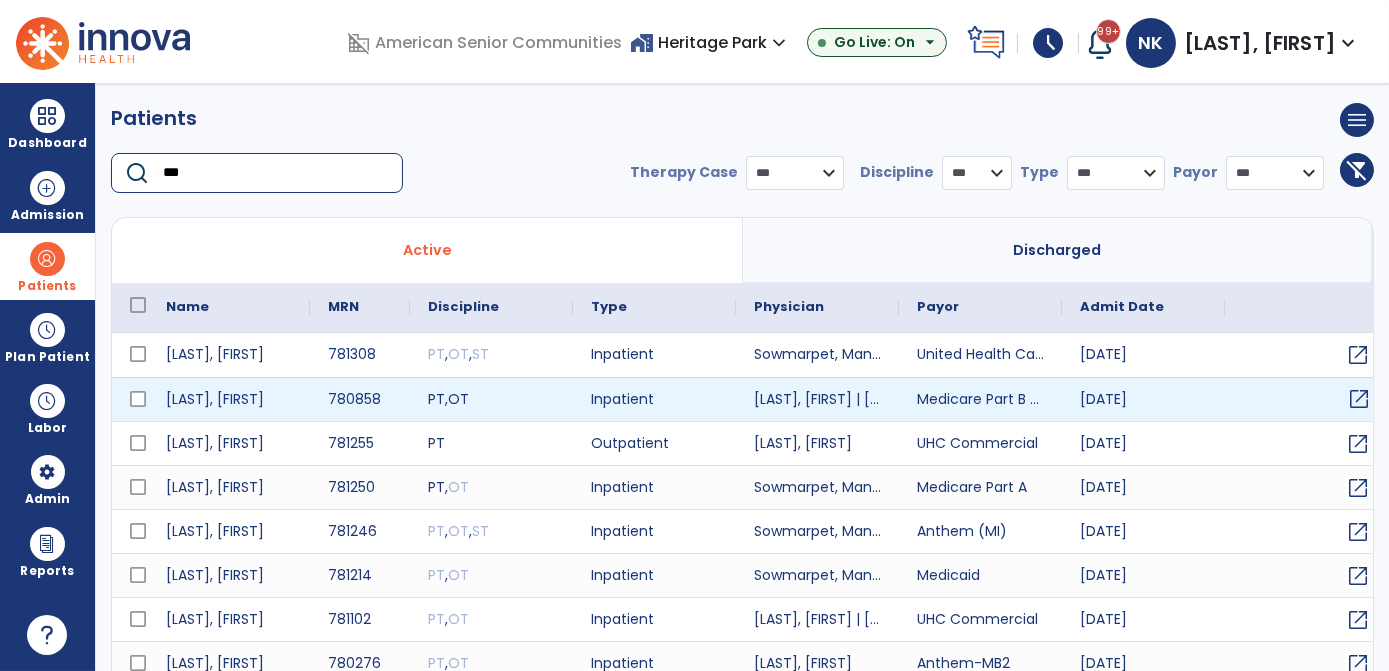 click on "open_in_new" at bounding box center (1359, 399) 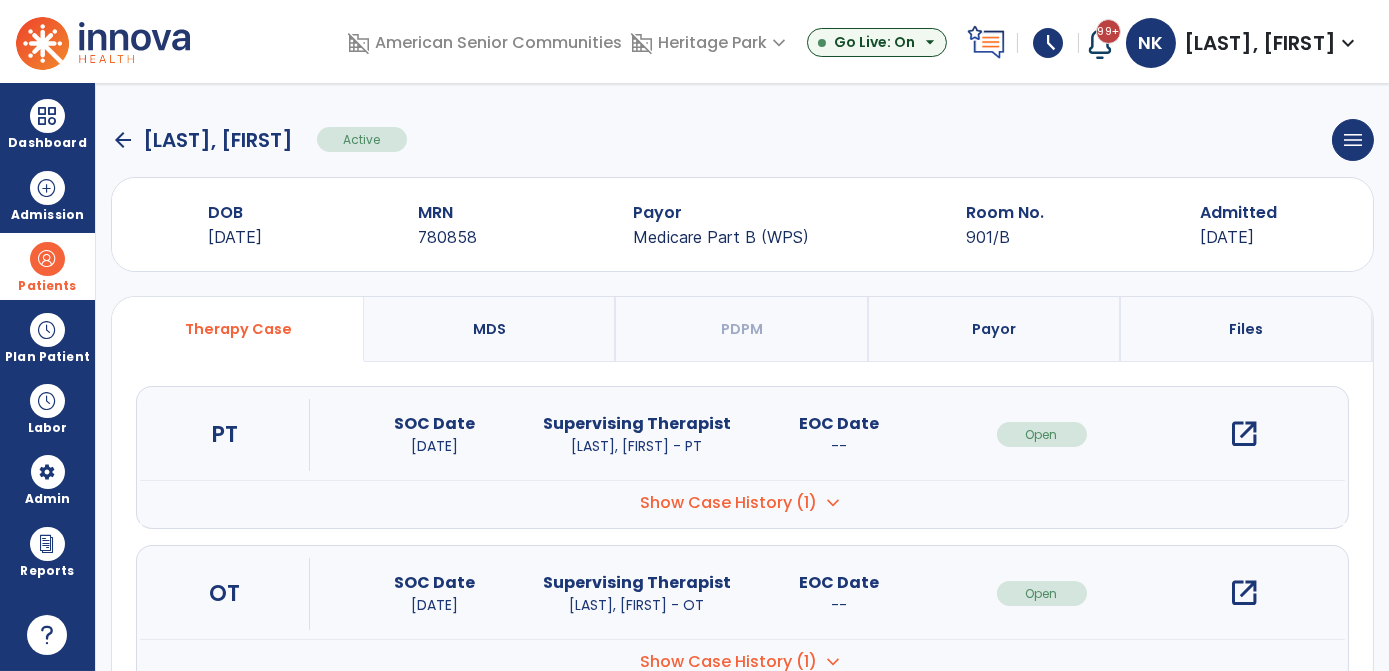 click on "open_in_new" at bounding box center [1244, 434] 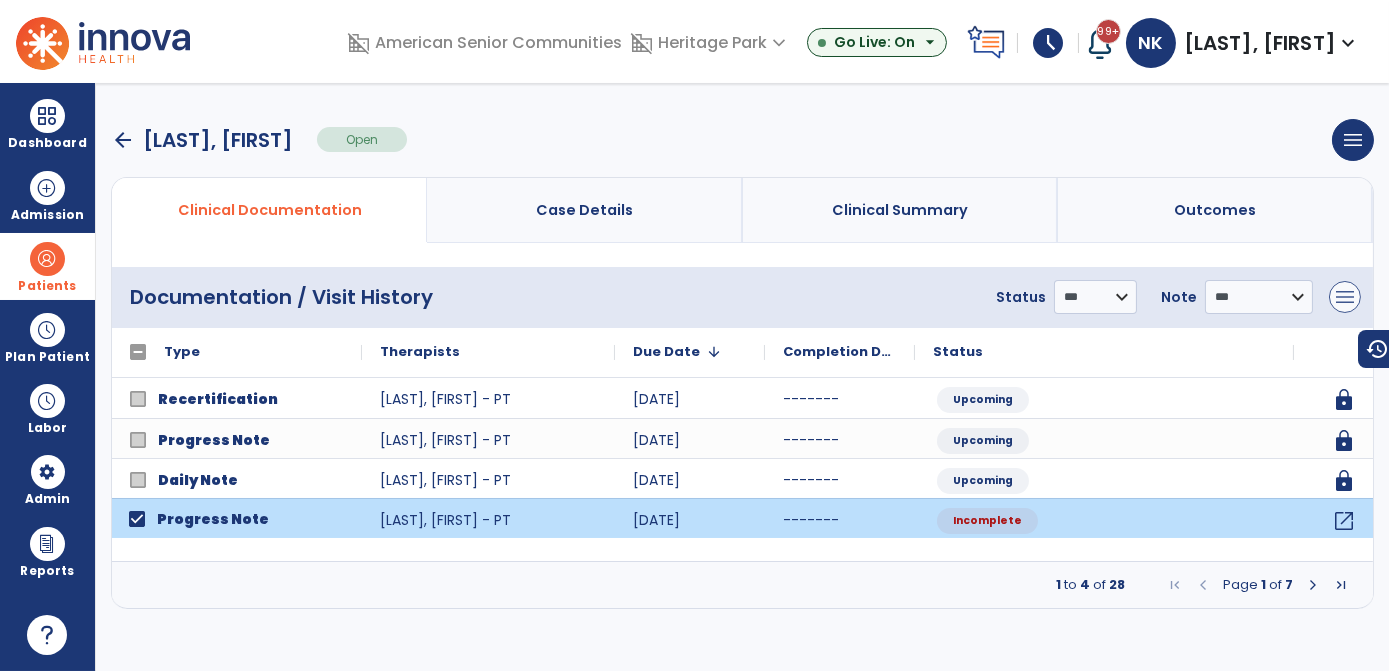 drag, startPoint x: 1365, startPoint y: 291, endPoint x: 1344, endPoint y: 297, distance: 21.84033 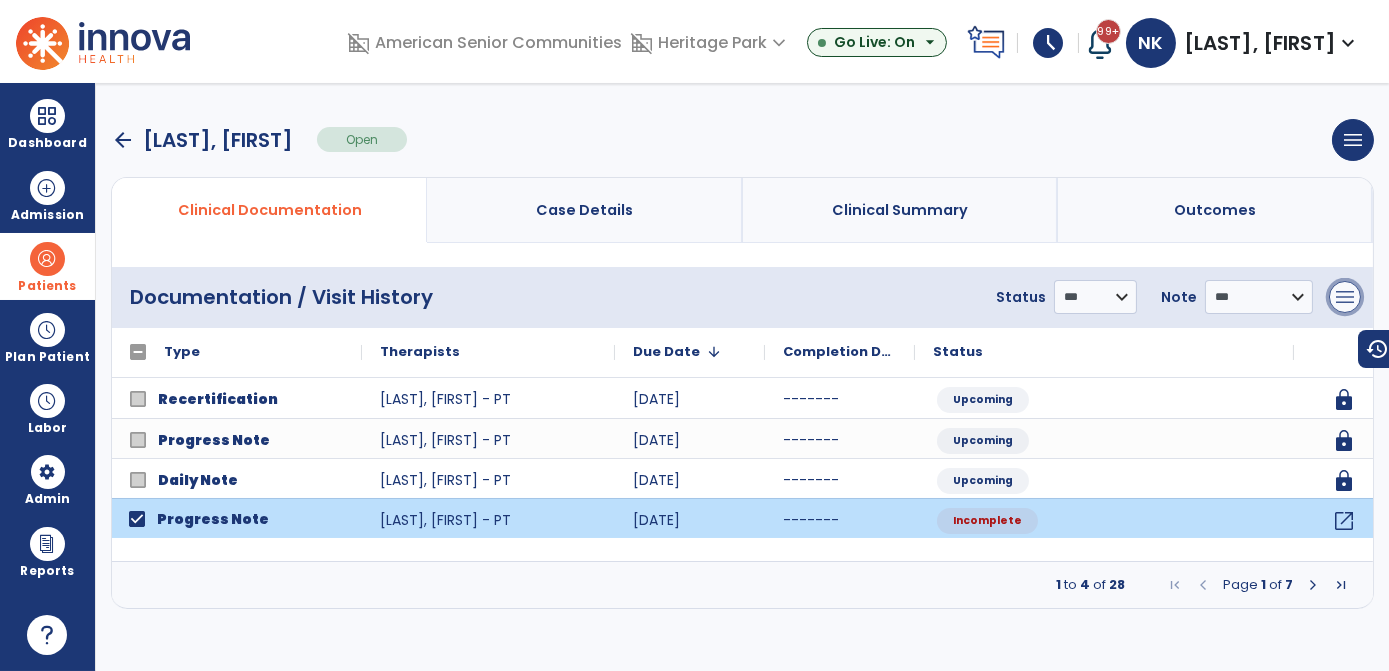 click on "menu" at bounding box center [1345, 297] 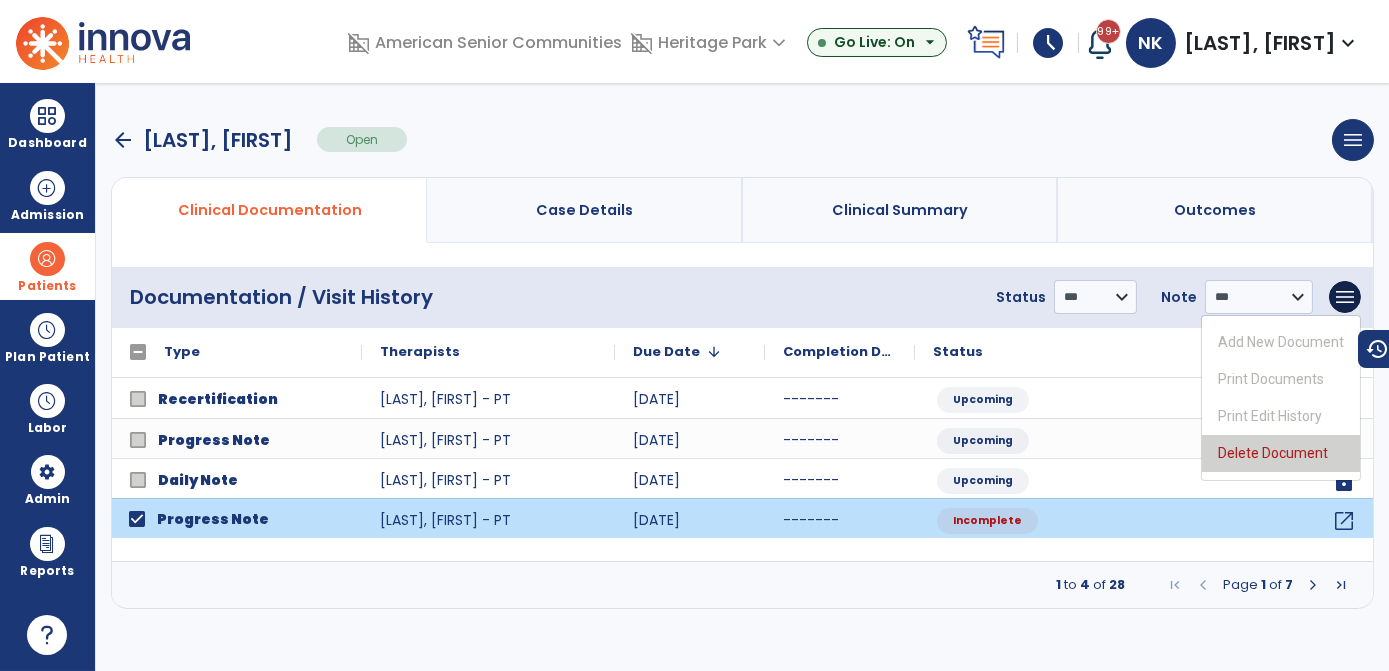 click on "Delete Document" at bounding box center [1281, 453] 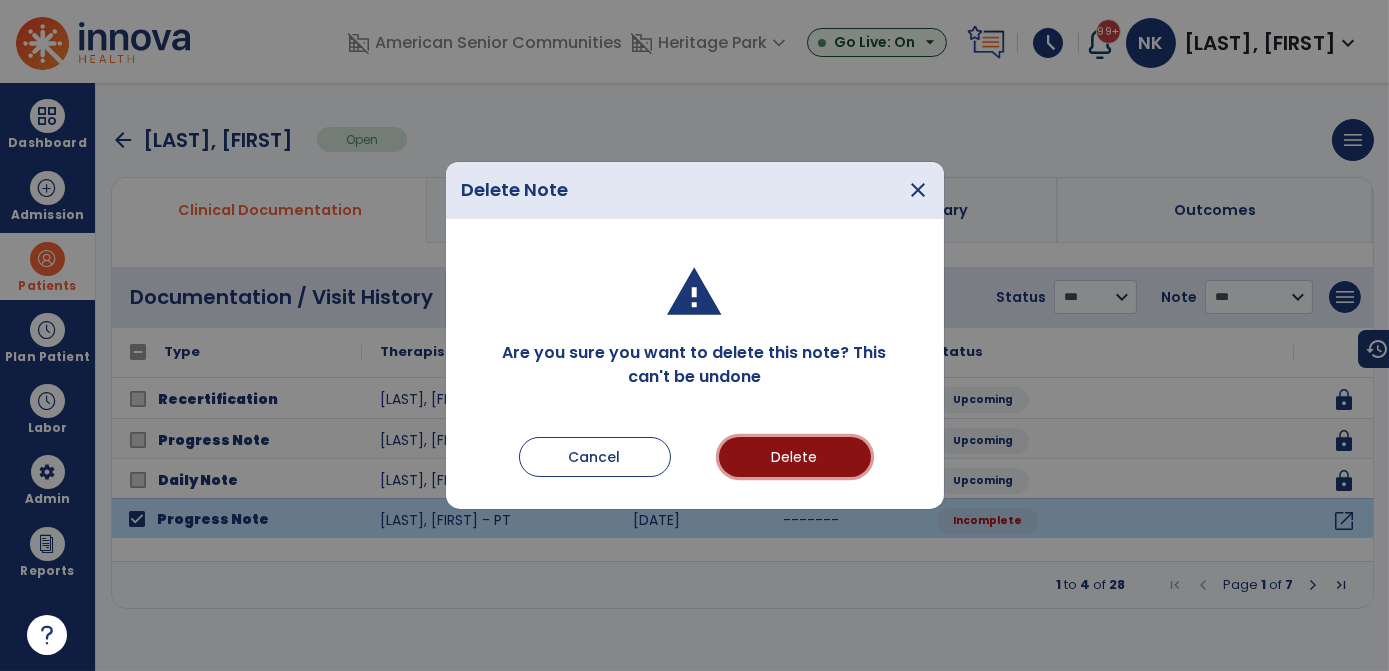 click on "Delete" at bounding box center (795, 457) 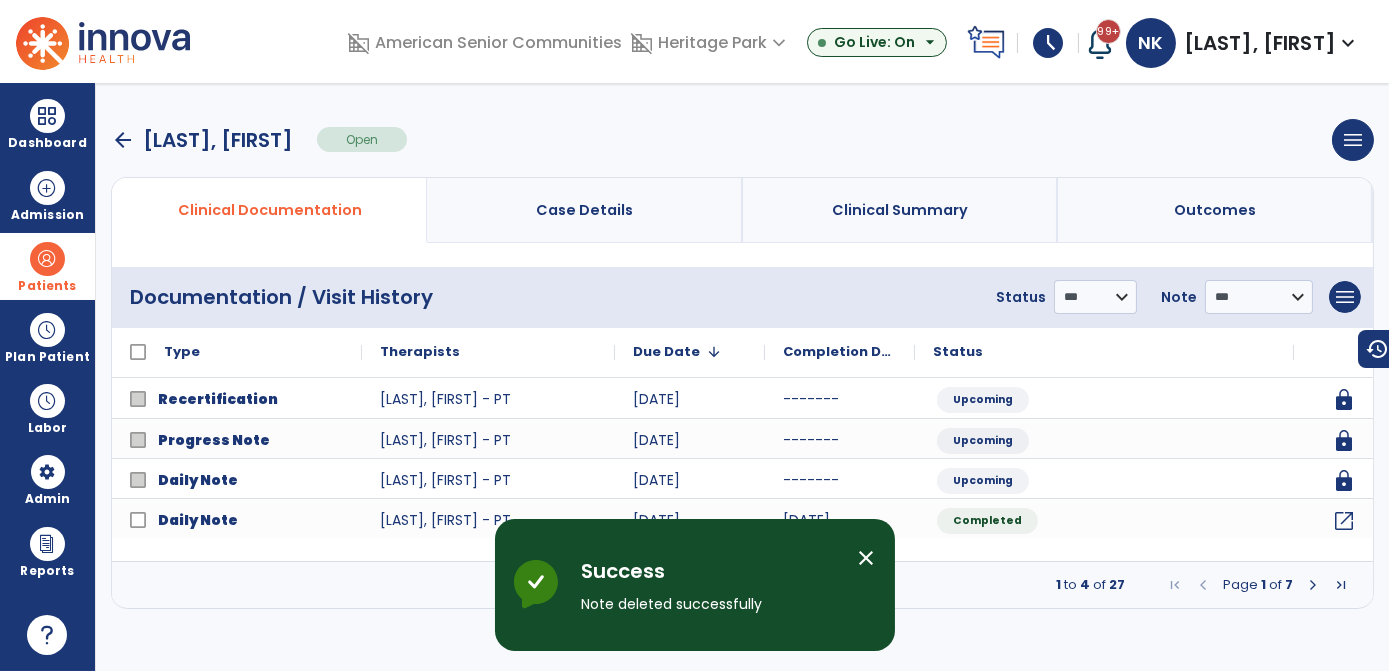 click at bounding box center (1313, 585) 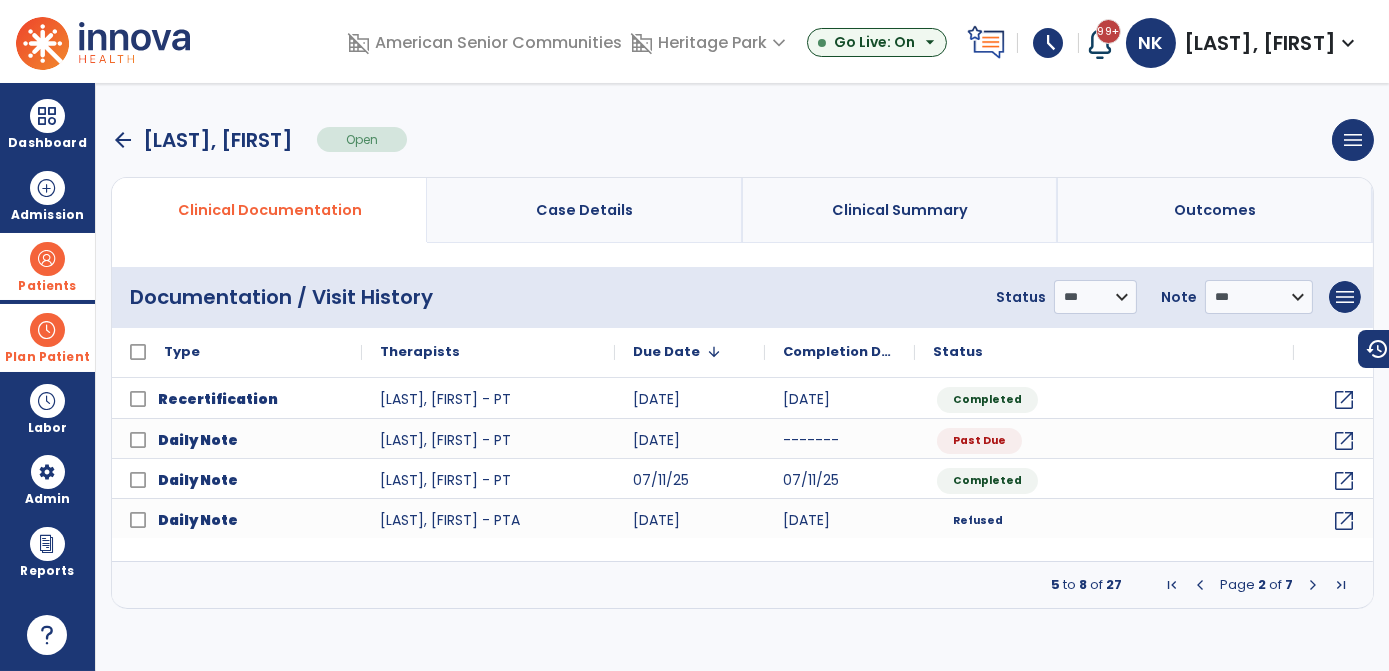 click on "Plan Patient" at bounding box center [47, 266] 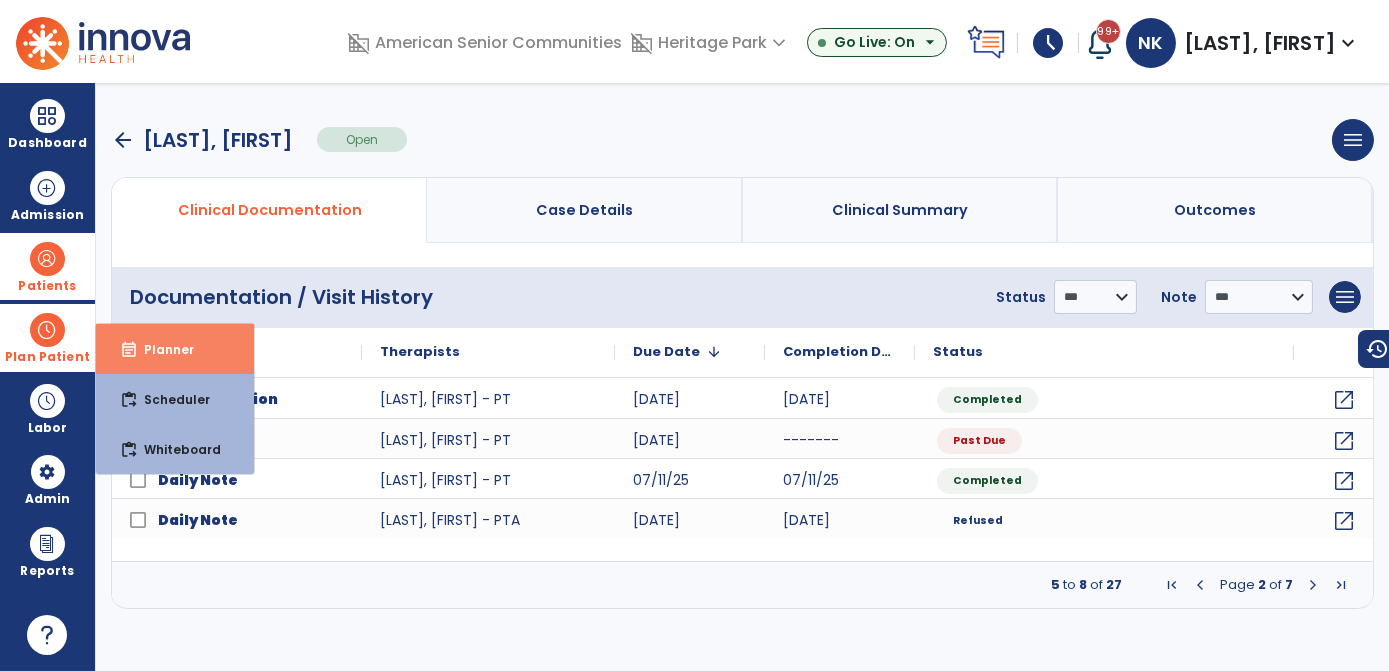 click on "event_note  Planner" at bounding box center [175, 349] 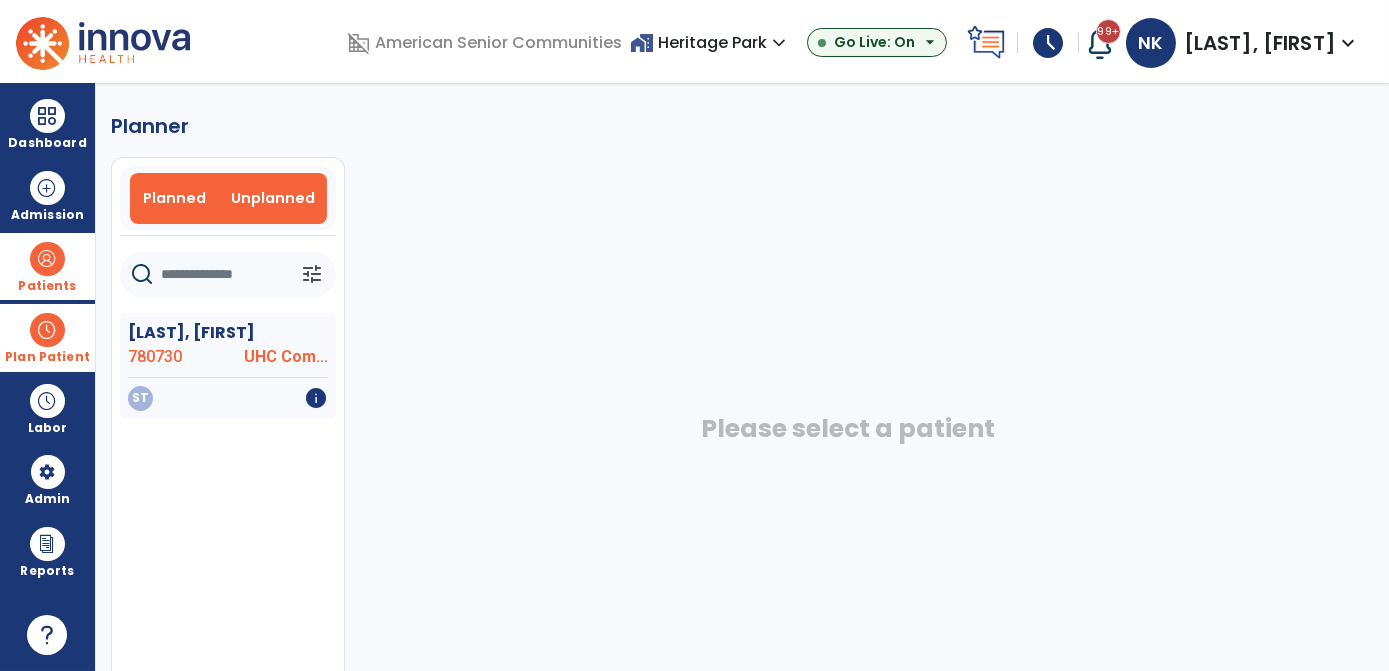 click on "Planned" at bounding box center [174, 198] 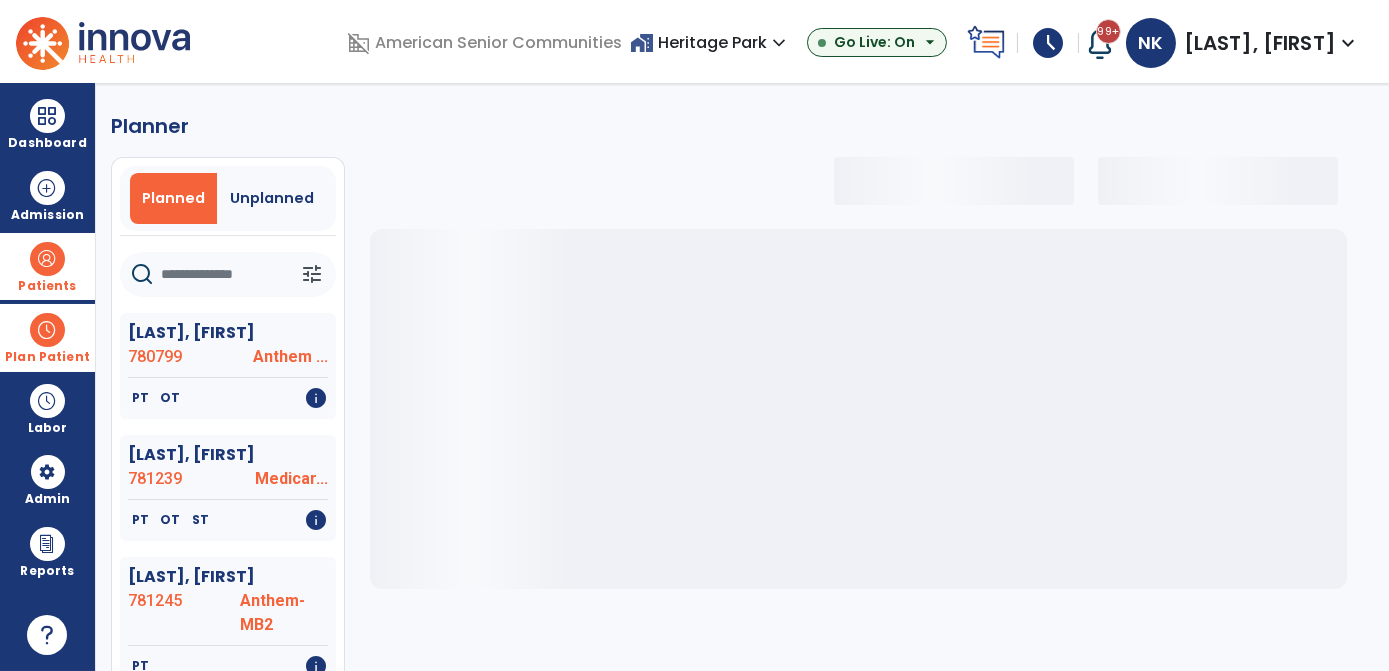 click on "Patients" at bounding box center (47, 266) 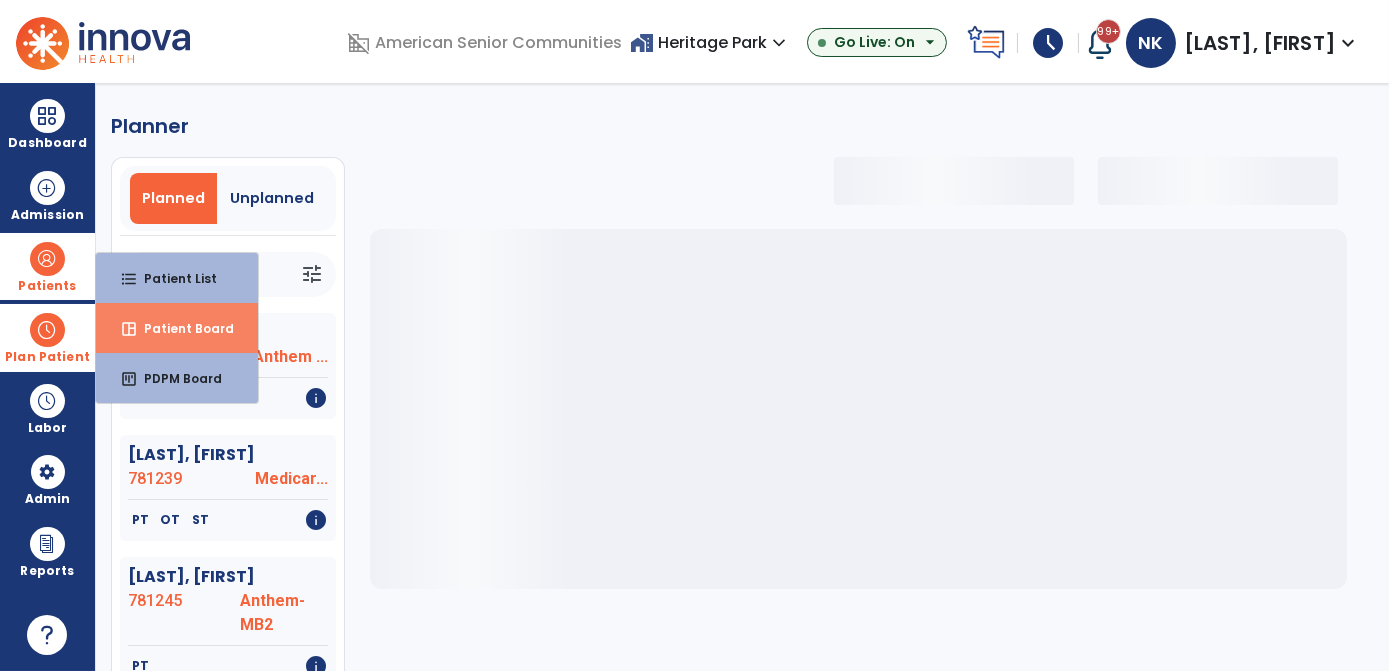 select on "***" 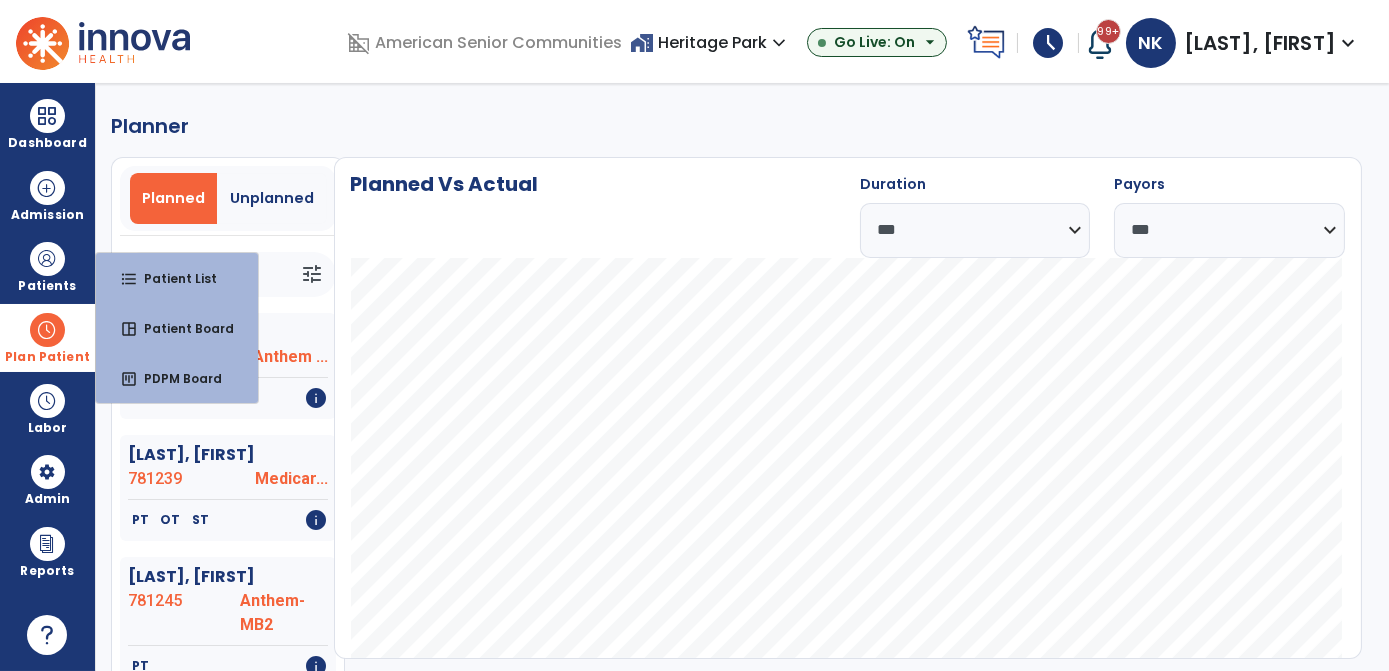 click on "Plan Patient" at bounding box center [47, 337] 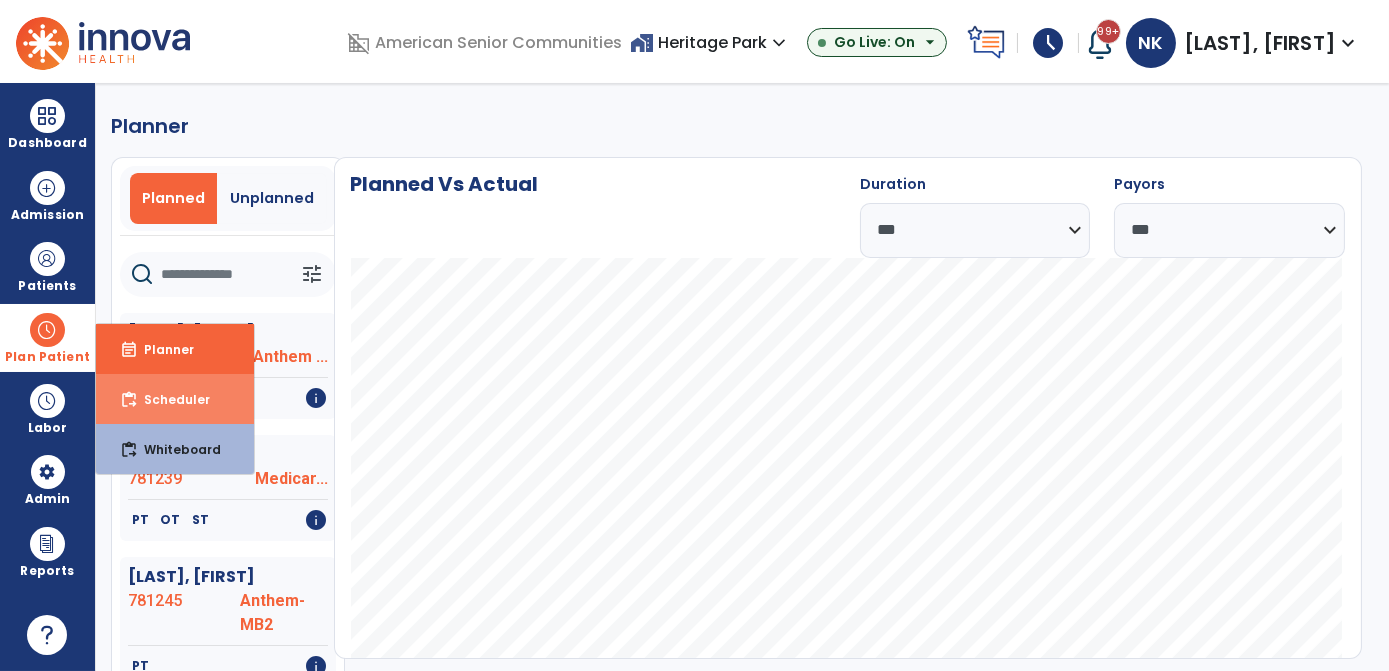 click on "content_paste_go  Scheduler" at bounding box center (175, 399) 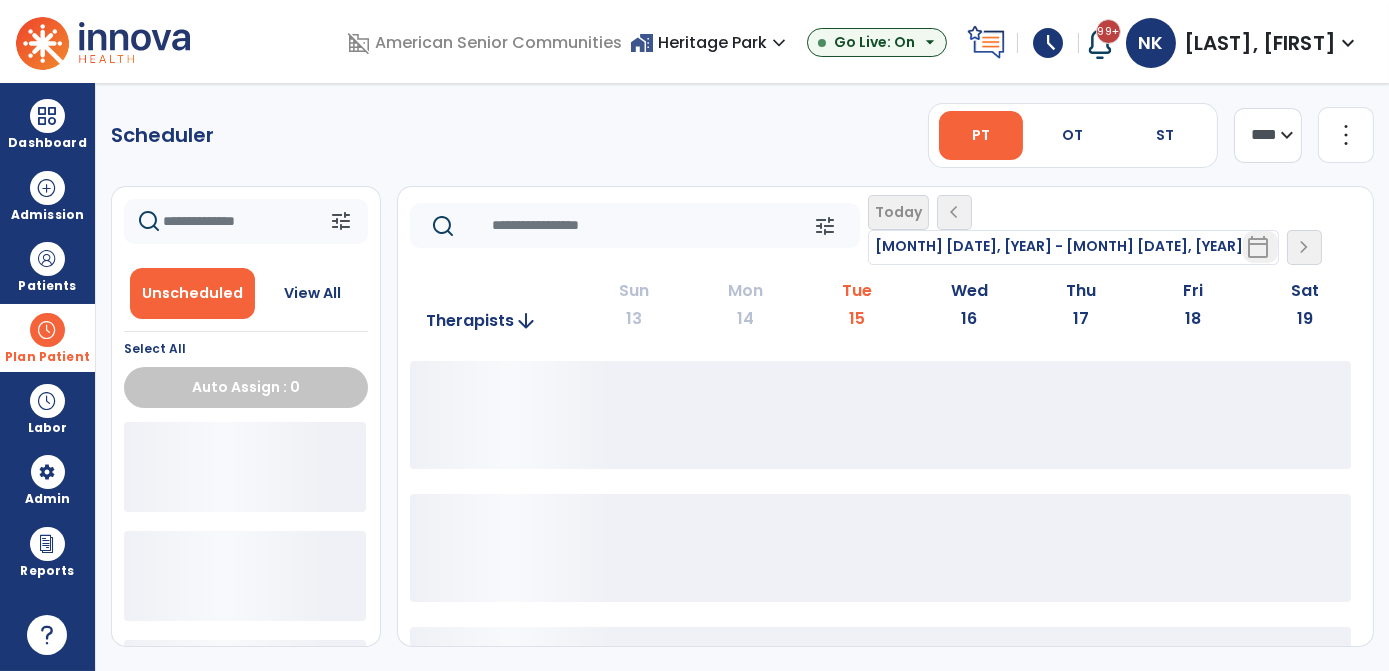 click on "**** ***" 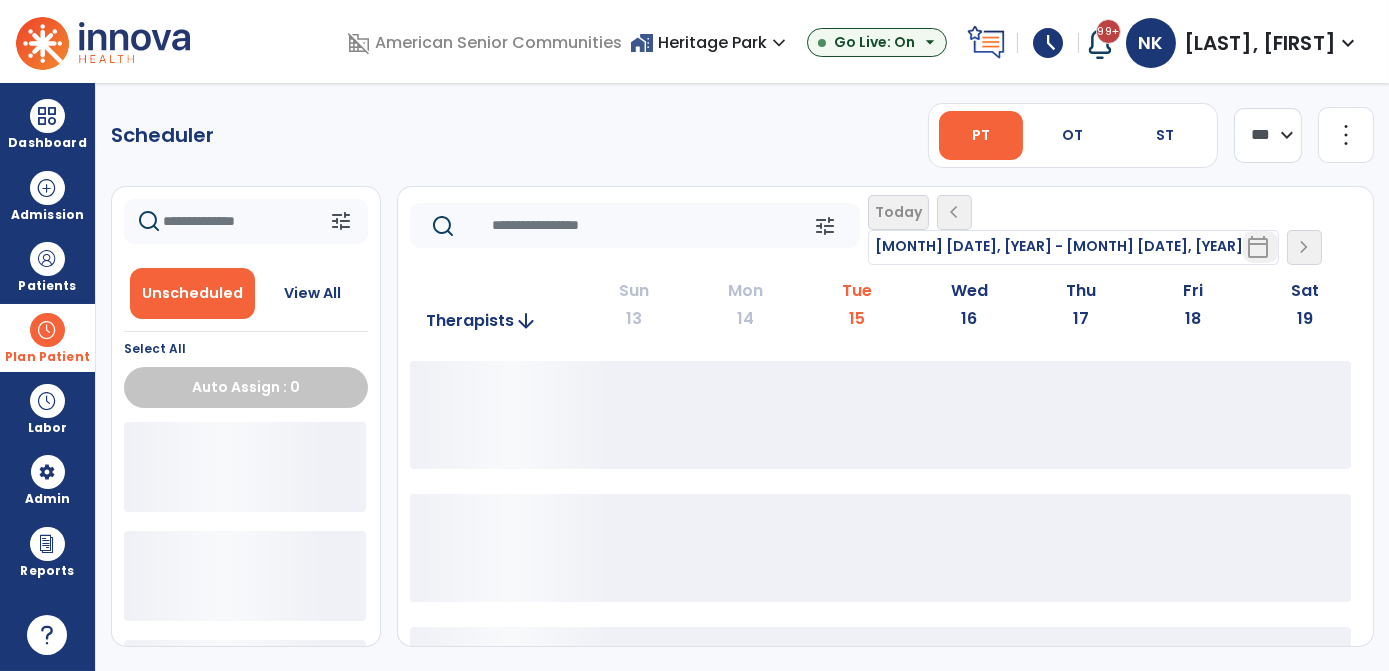 click on "**** ***" 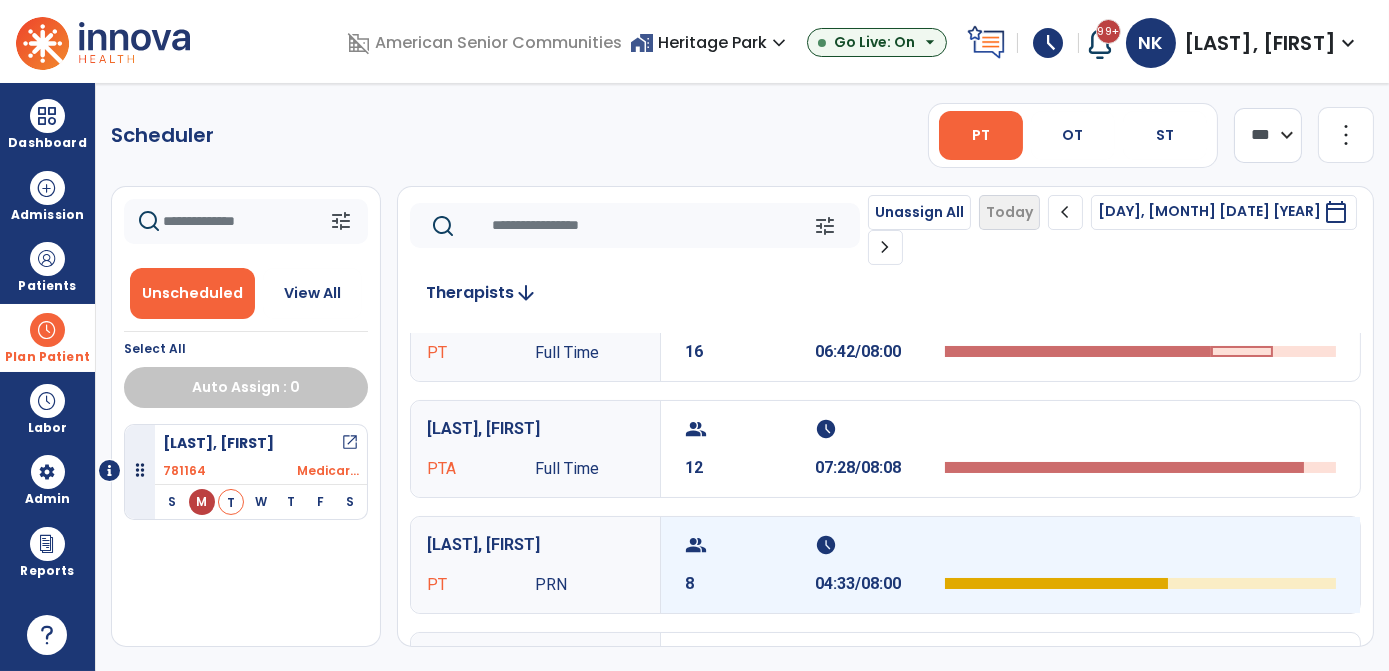 scroll, scrollTop: 50, scrollLeft: 0, axis: vertical 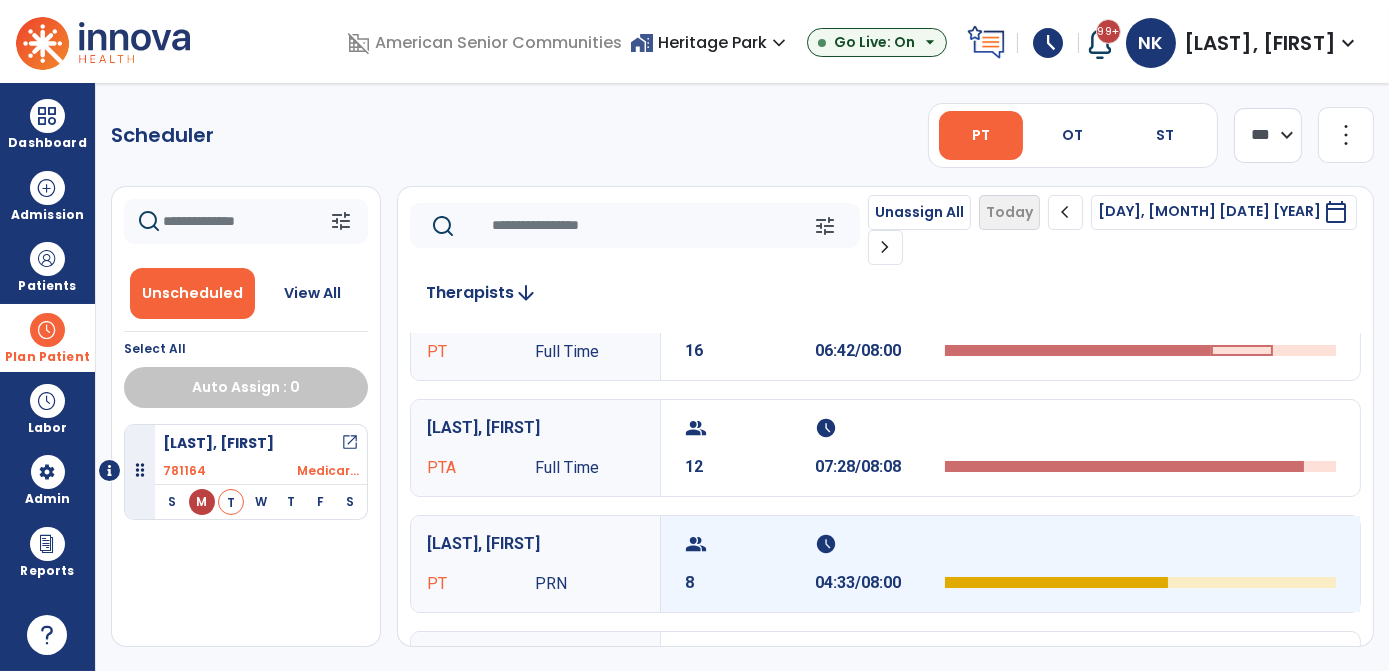 click at bounding box center (1056, 582) 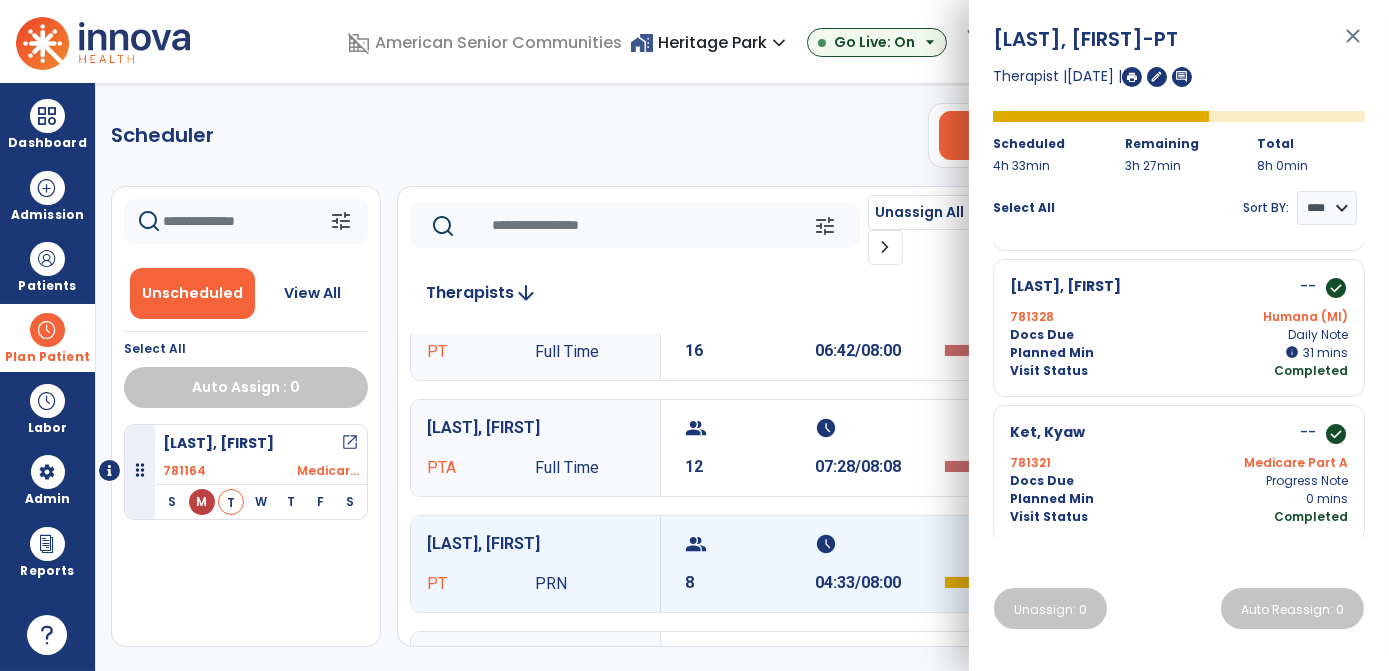 scroll, scrollTop: 866, scrollLeft: 0, axis: vertical 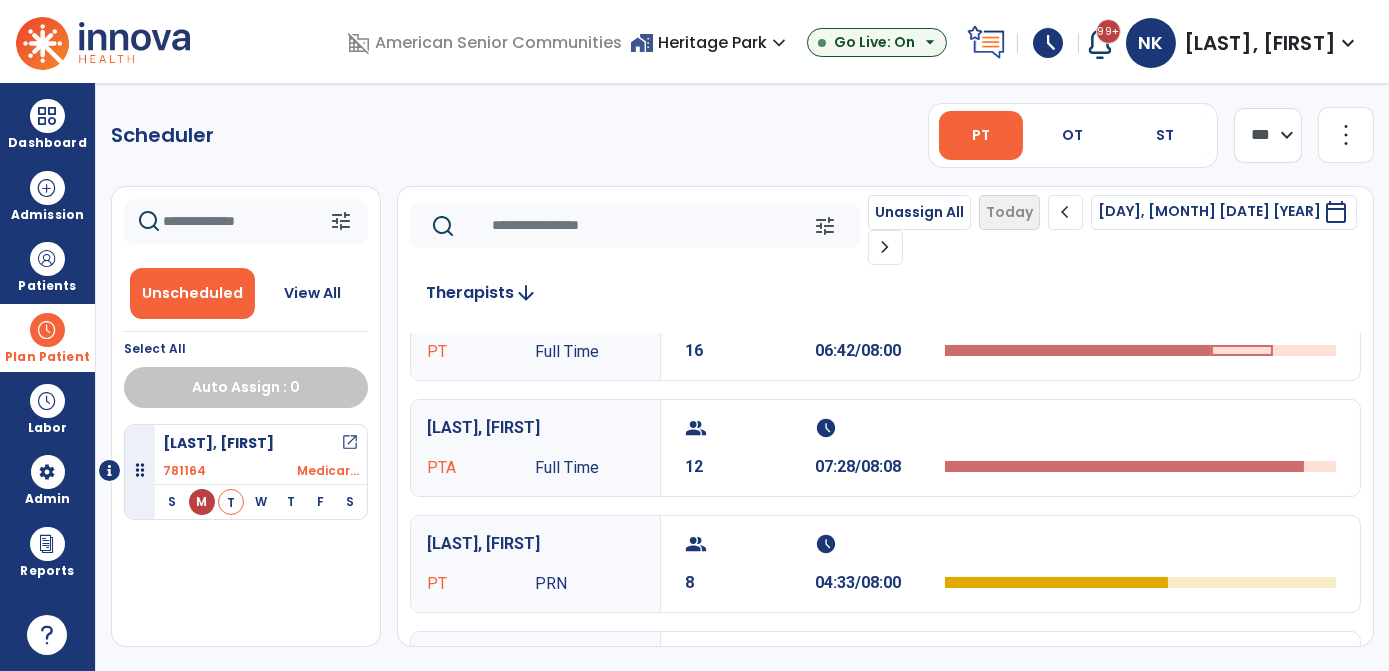click on "chevron_right" 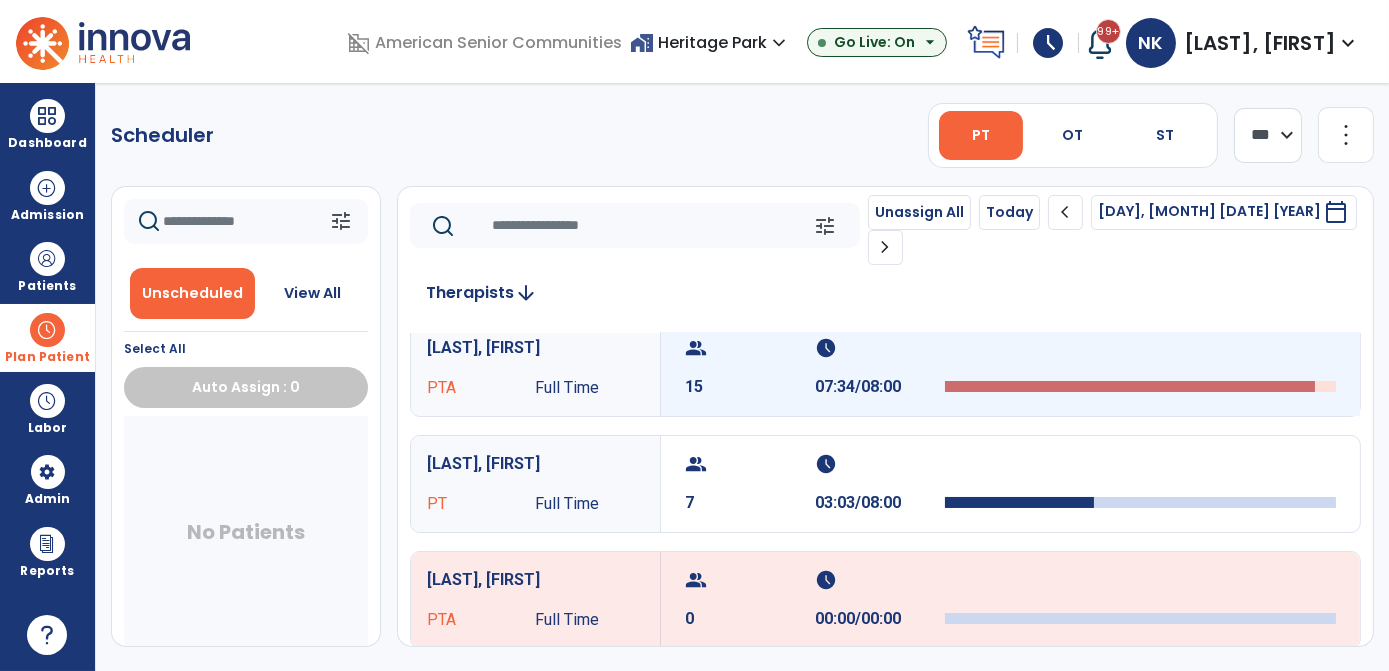 scroll, scrollTop: 0, scrollLeft: 0, axis: both 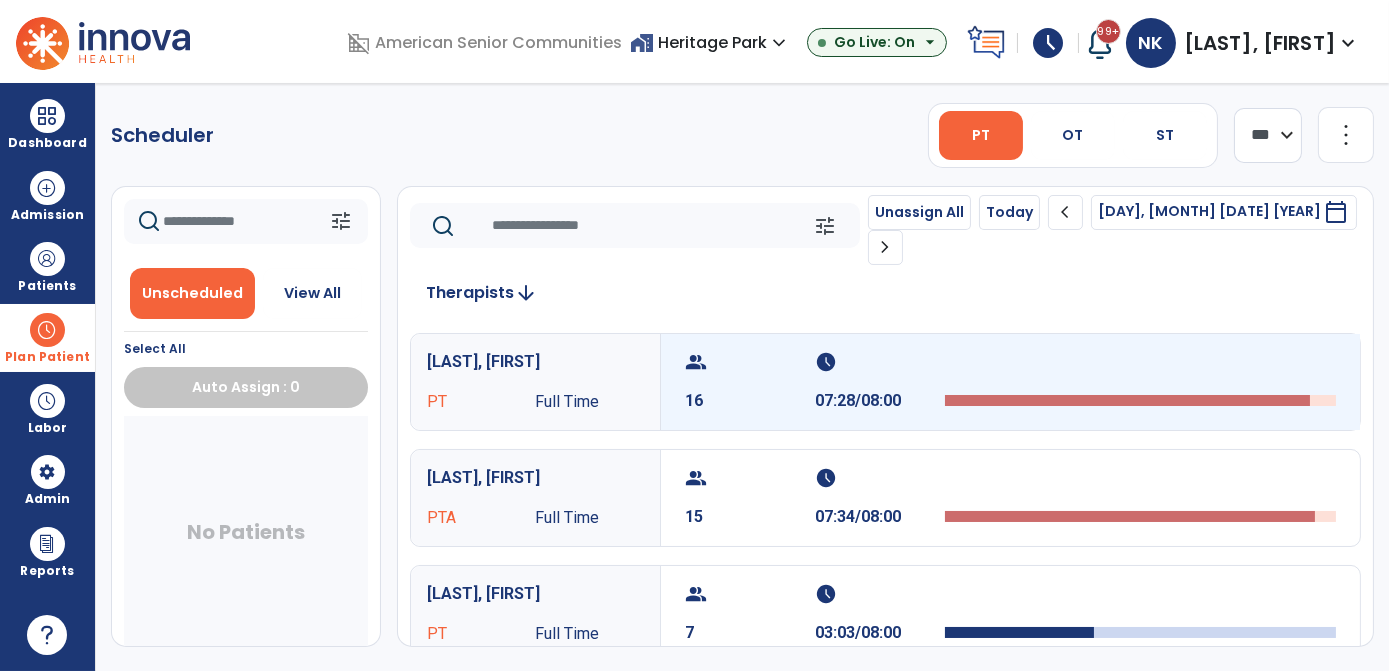 click at bounding box center [1140, 368] 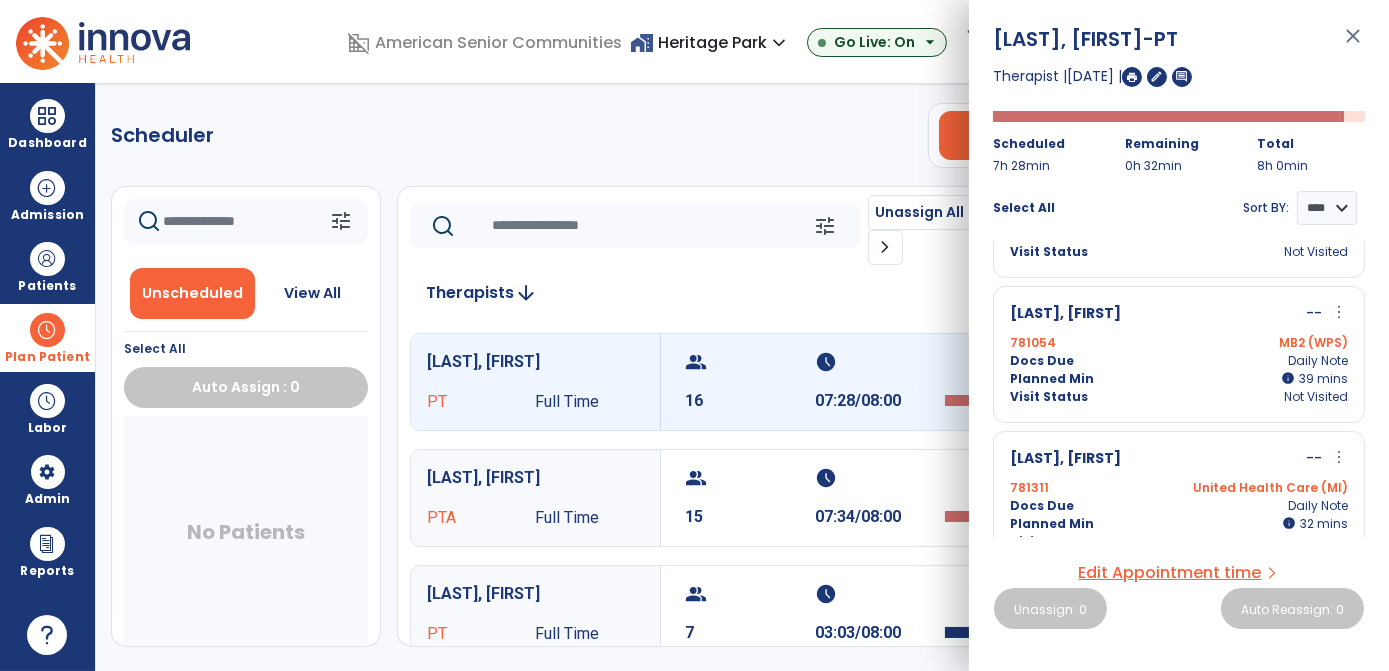 scroll, scrollTop: 974, scrollLeft: 0, axis: vertical 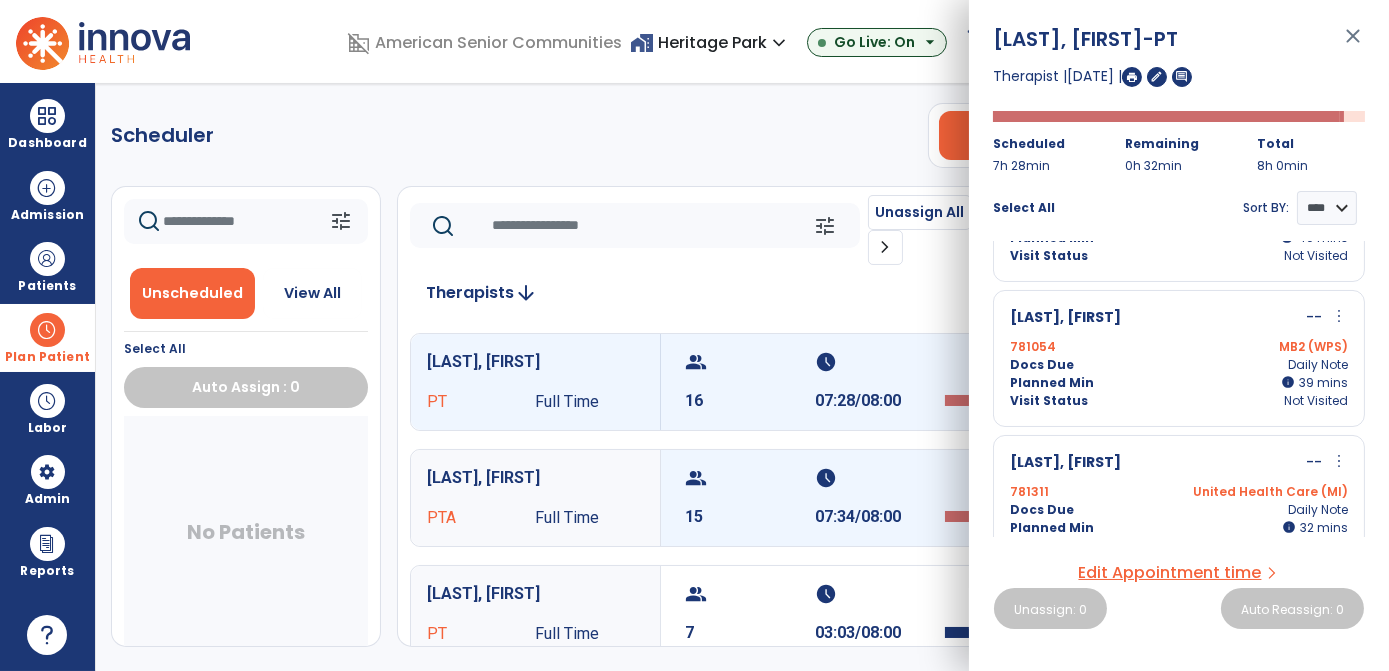 click on "group 15 schedule 07:34/08:00" at bounding box center (1010, 498) 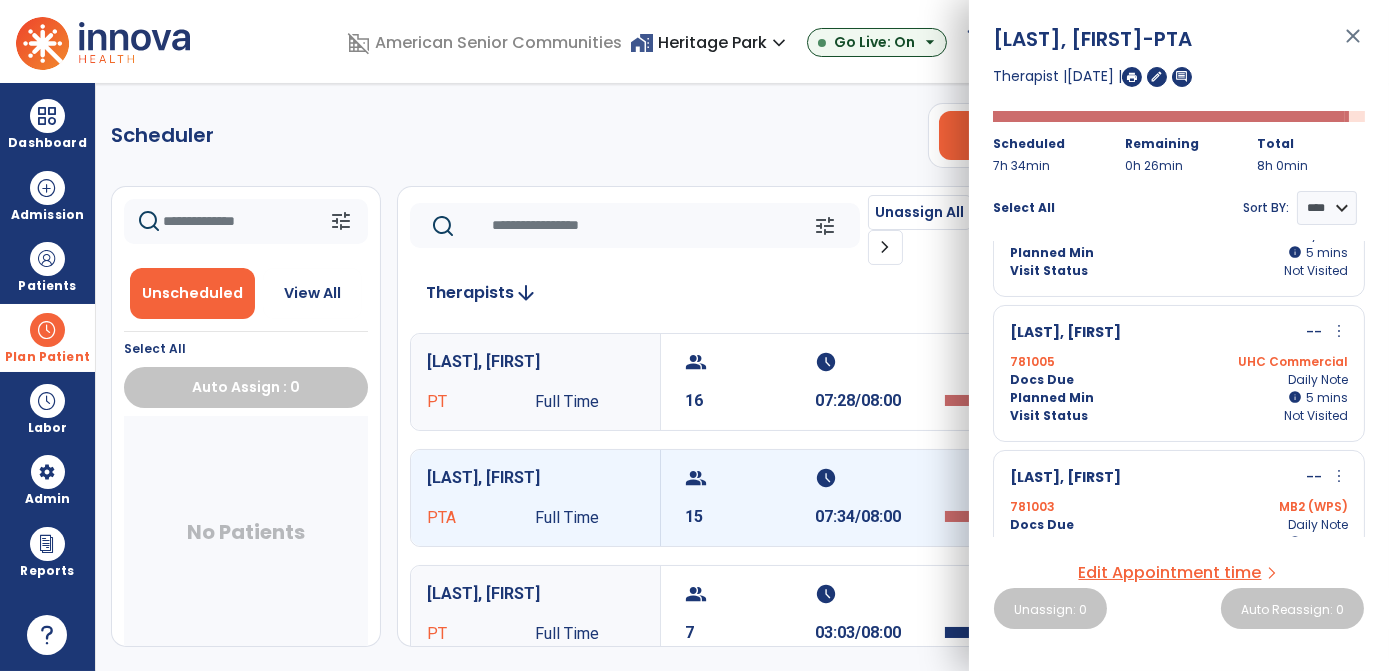 scroll, scrollTop: 1872, scrollLeft: 0, axis: vertical 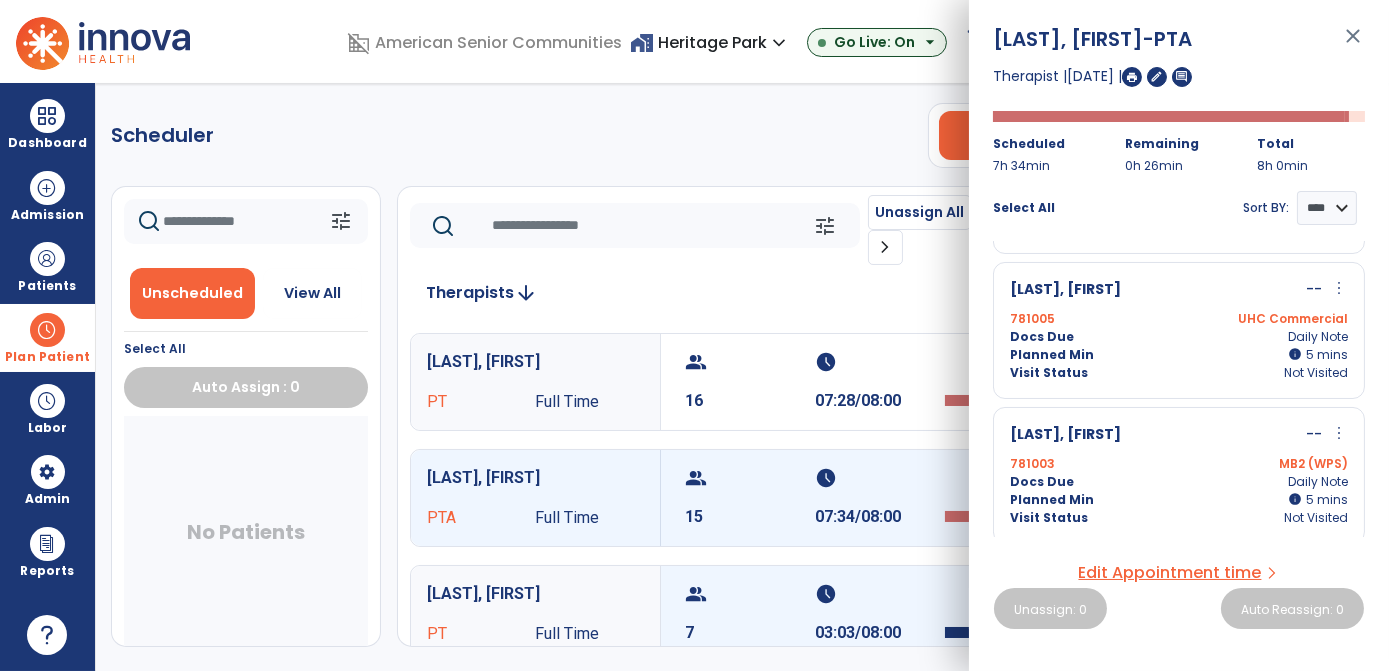 click on "03:03/08:00" at bounding box center [880, 633] 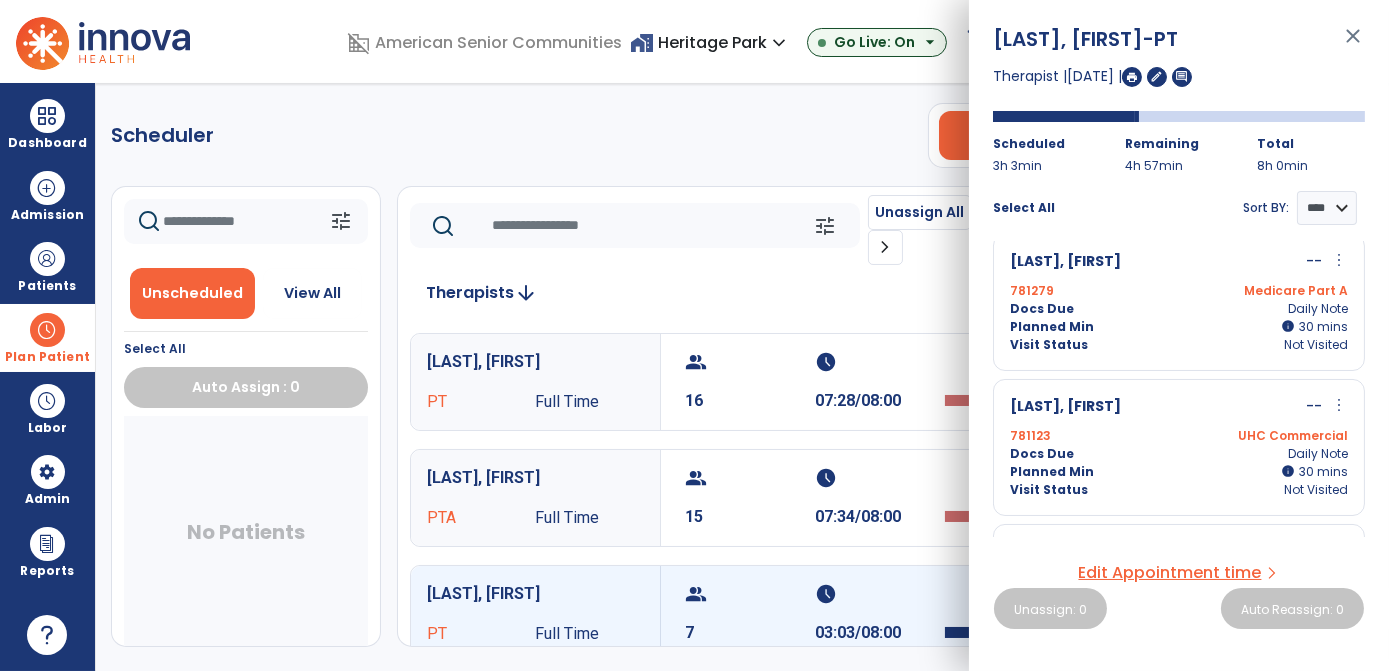 scroll, scrollTop: 450, scrollLeft: 0, axis: vertical 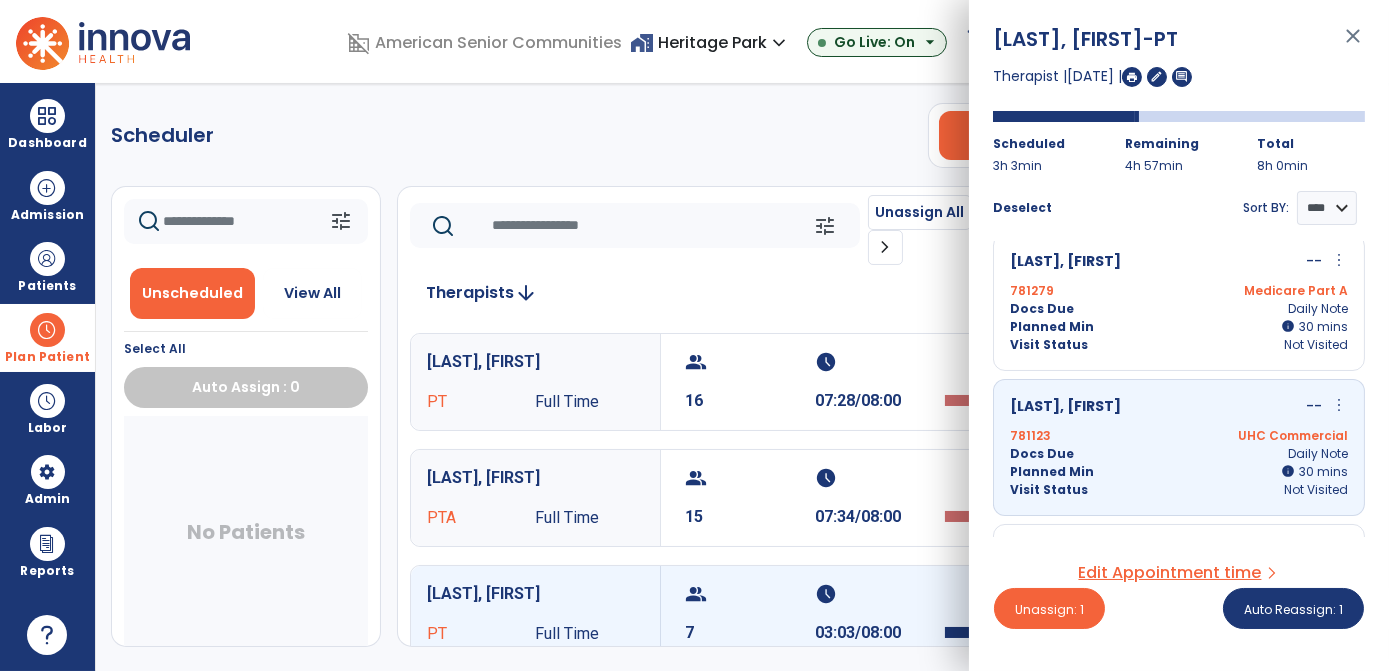 click on "Therapist | 16 [DATE] | edit comment Scheduled 3h 3min Remaining 4h 57min Total 8h 0min Deselect Sort BY: **** **** [LAST], [FIRST] -- more_vert edit Edit Session [NUMBER] [LOCATION] Docs Due Daily Note Planned Min info [NUMBER] C [NUMBER] mins Visit Status Not Visited [LAST], [FIRST] -- more_vert edit Edit Session alt_route Split Minutes [NUMBER] [LOCATION] Docs Due Daily Note Planned Min info [NUMBER] I [NUMBER] mins Visit Status Not Visited [LAST], [FIRST] -- more_vert edit Edit Session alt_route Split Minutes [NUMBER] [LOCATION] Docs Due Daily Note Planned Min info [NUMBER] I [NUMBER] mins Visit Status Not Visited [LAST], [FIRST] -- more_vert edit Edit Session alt_route Split Minutes [NUMBER] [LOCATION] Docs Due Daily Note Planned Min info [NUMBER] I [NUMBER] mins Visit Status Not Visited [LAST], [FIRST] -- more_vert edit Edit Session [NUMBER] [LOCATION] Docs Due Daily Note Planned Min info [NUMBER] C [NUMBER] mins -- --" at bounding box center (1179, 335) 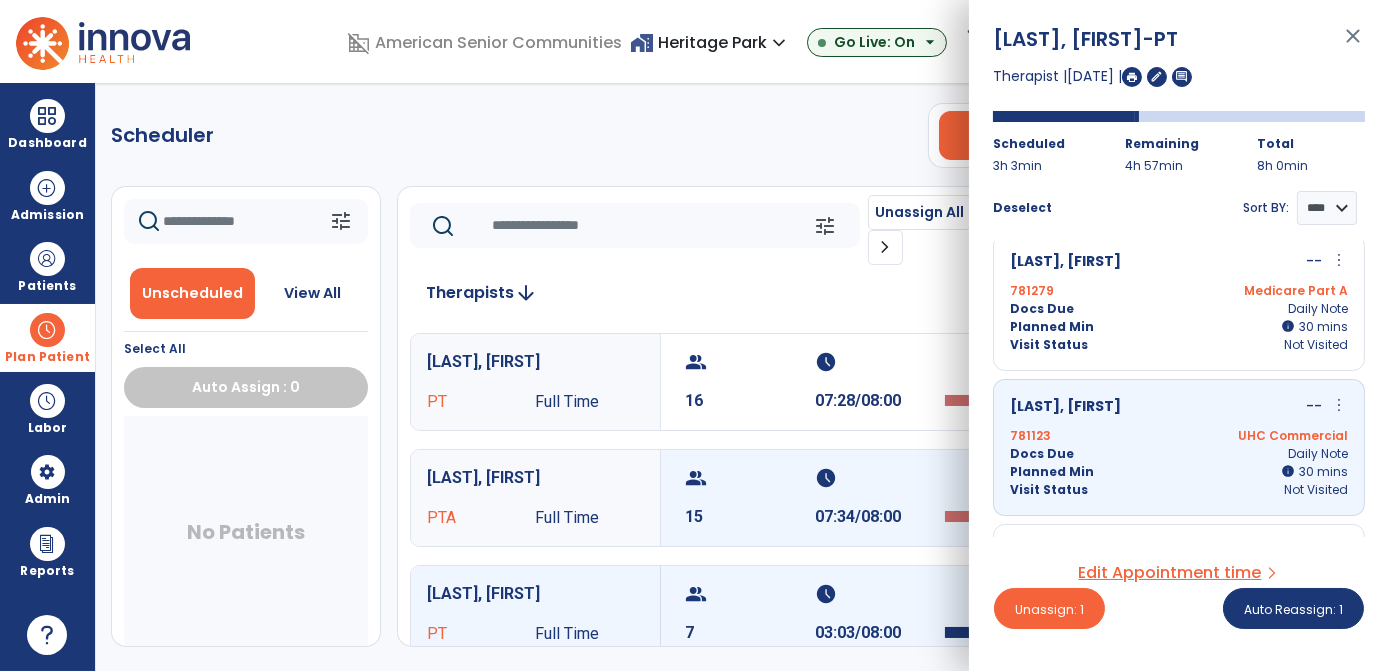 click on "schedule 07:34/08:00" at bounding box center (880, 498) 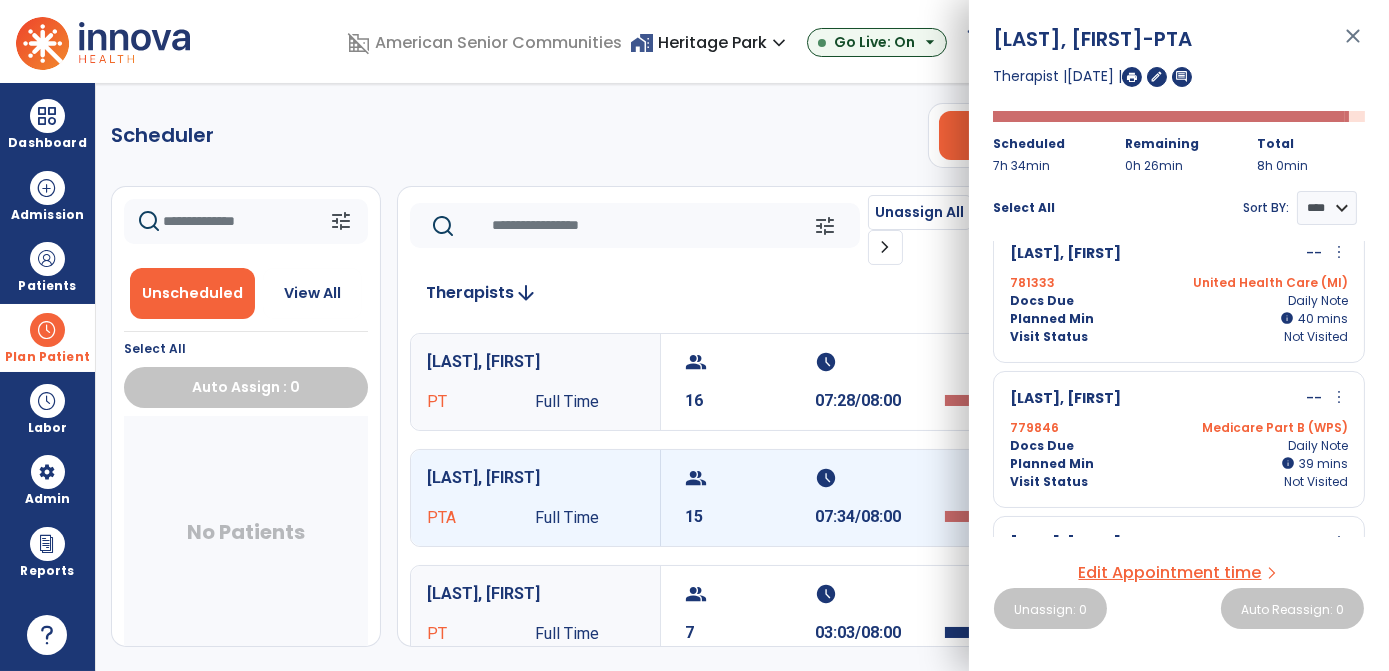 scroll, scrollTop: 893, scrollLeft: 0, axis: vertical 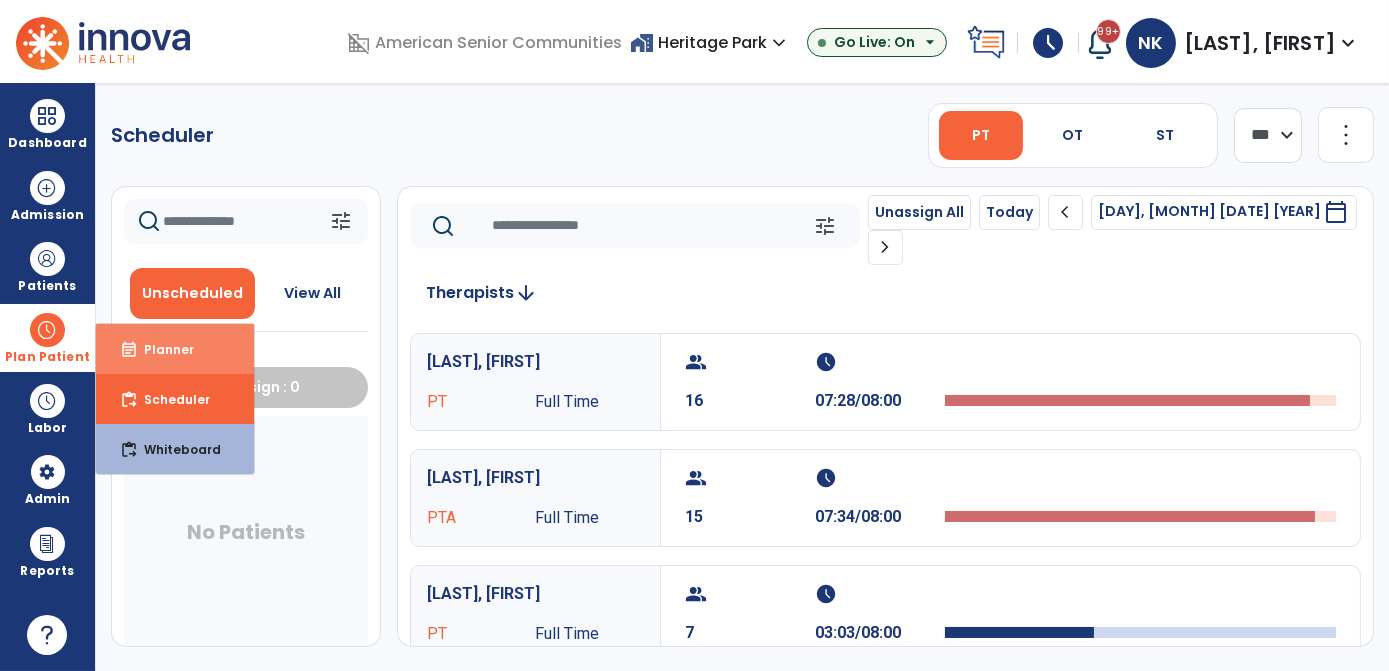 click on "event_note  Planner" at bounding box center (175, 349) 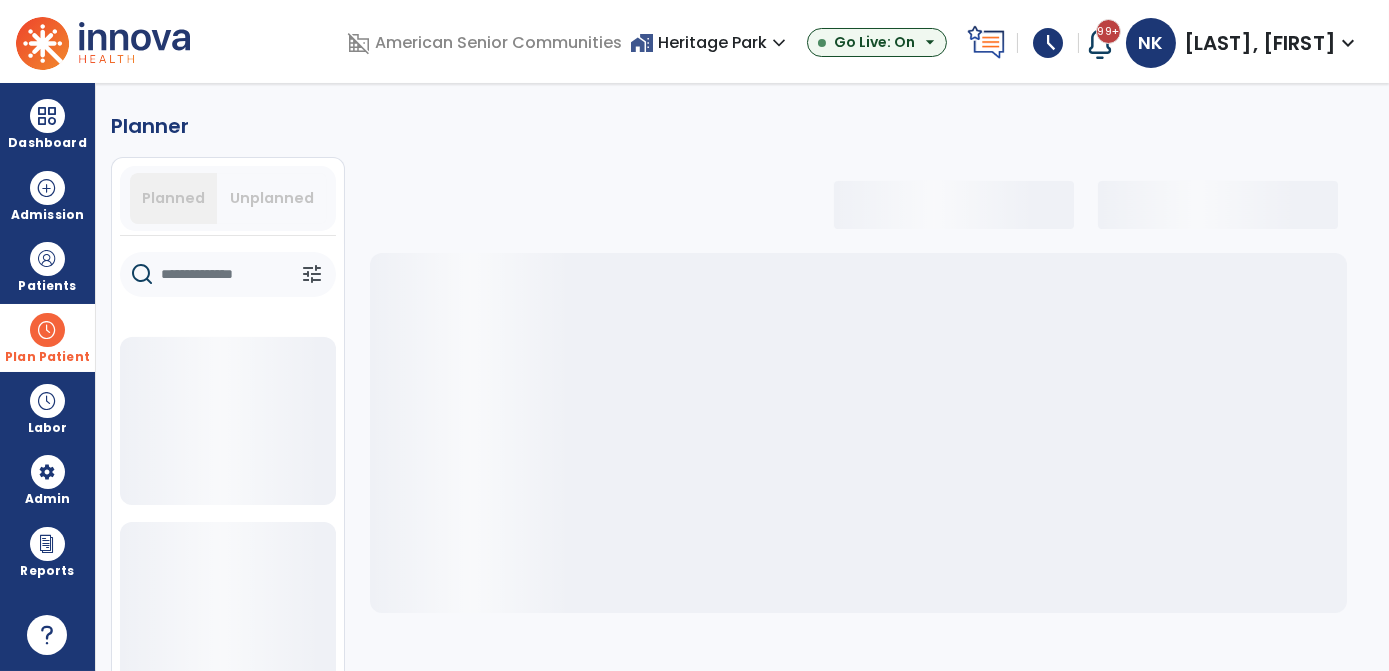 click 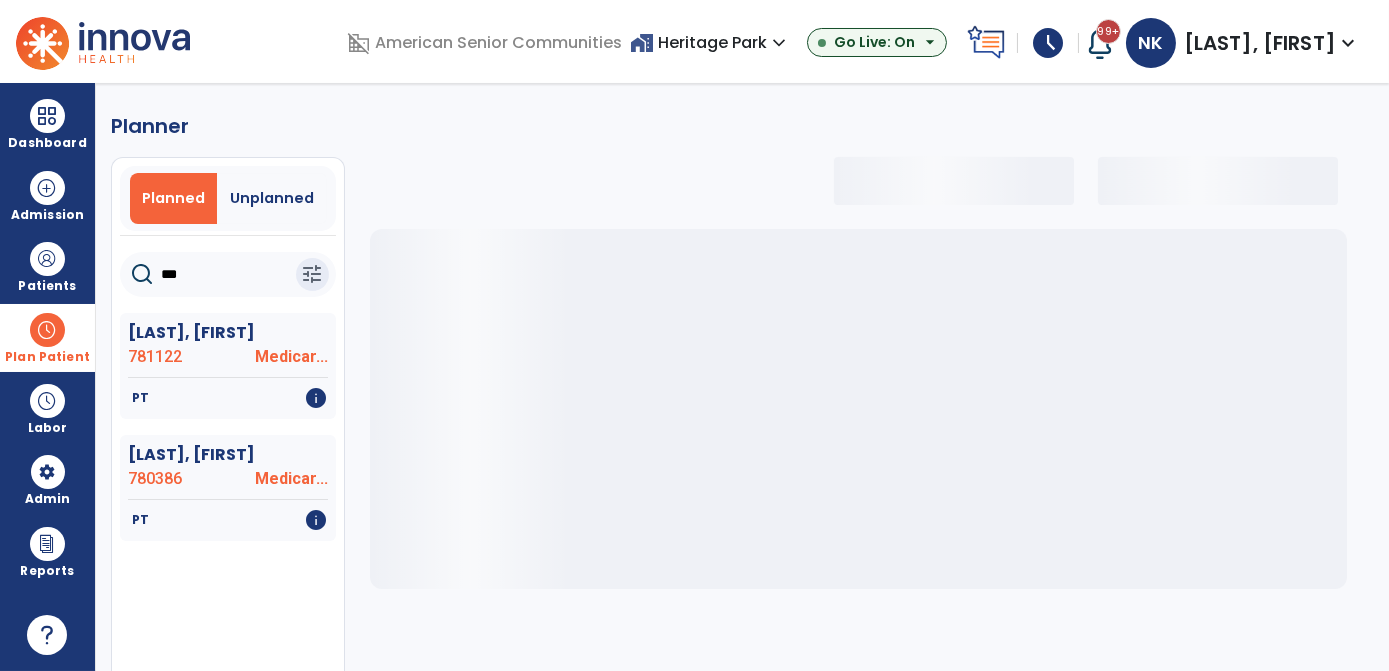 type on "****" 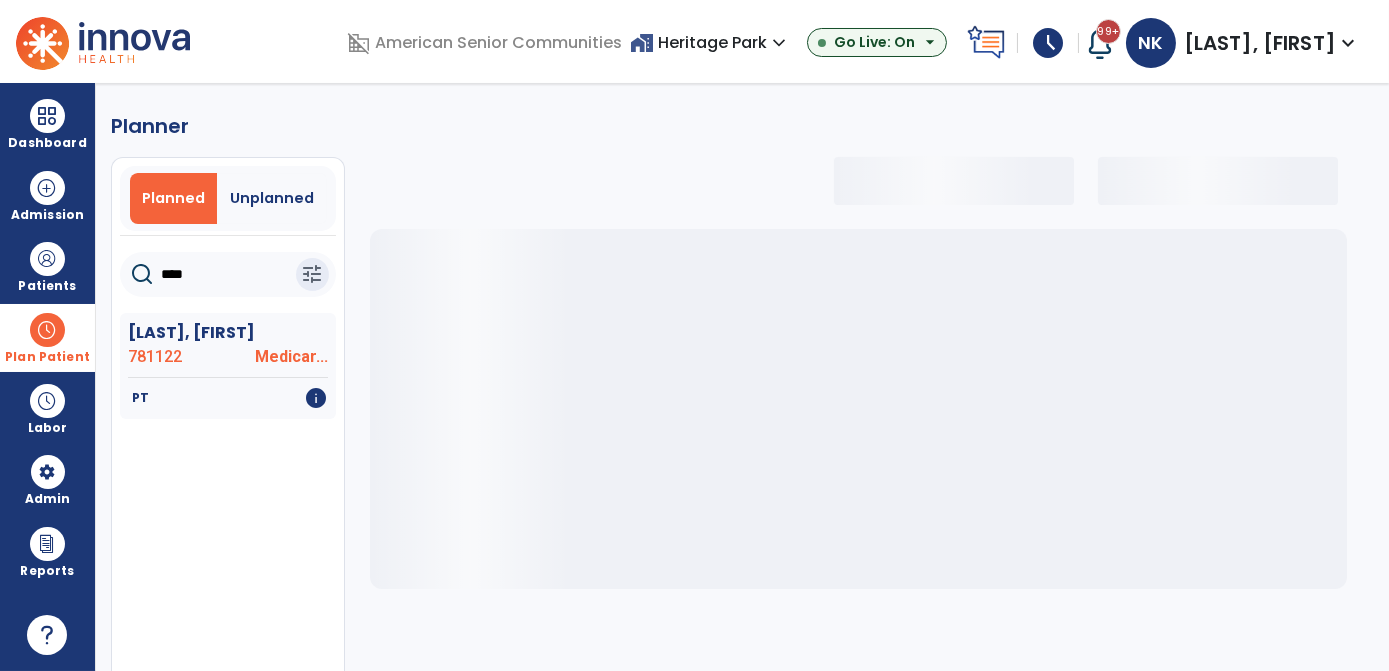 select on "***" 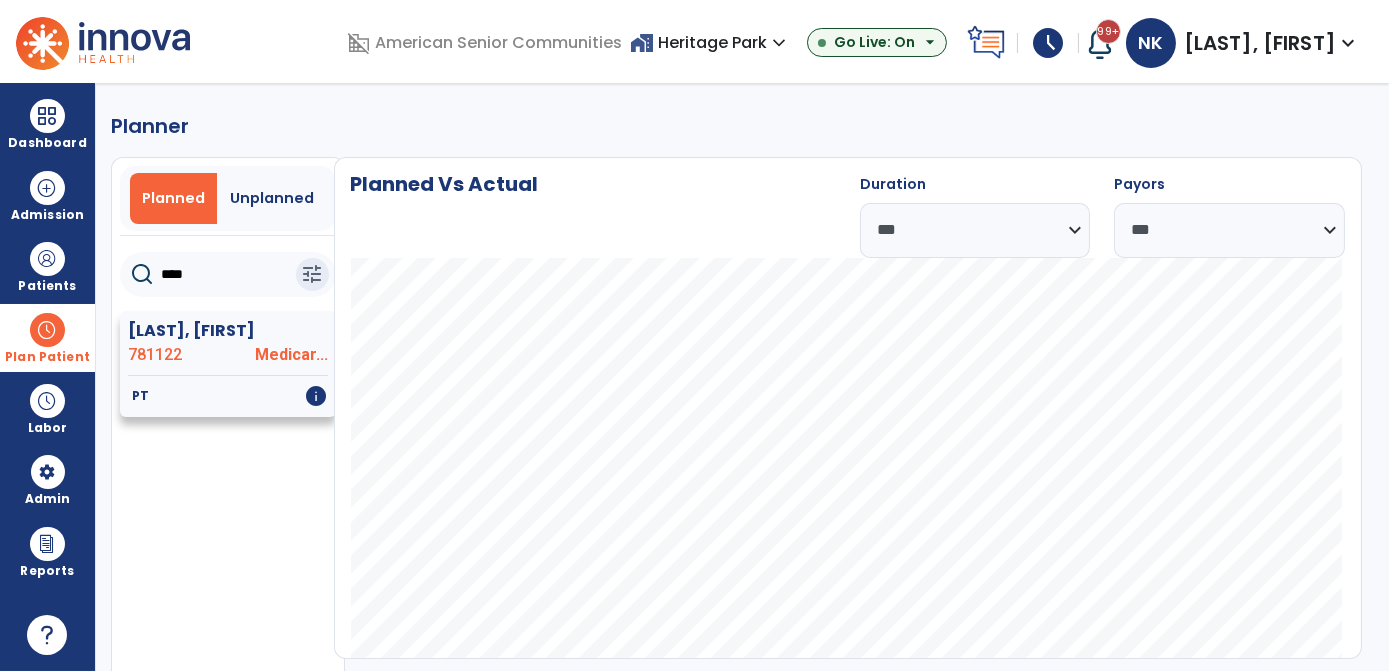 type on "****" 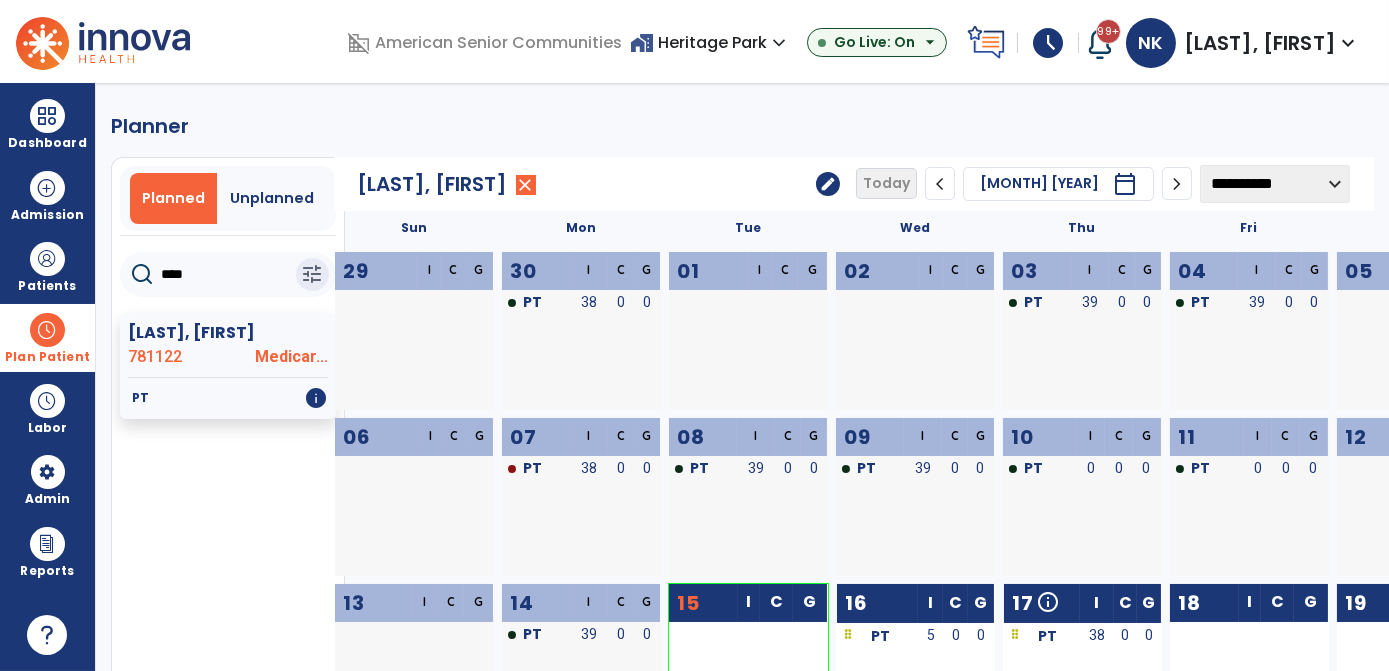 click on "**********" 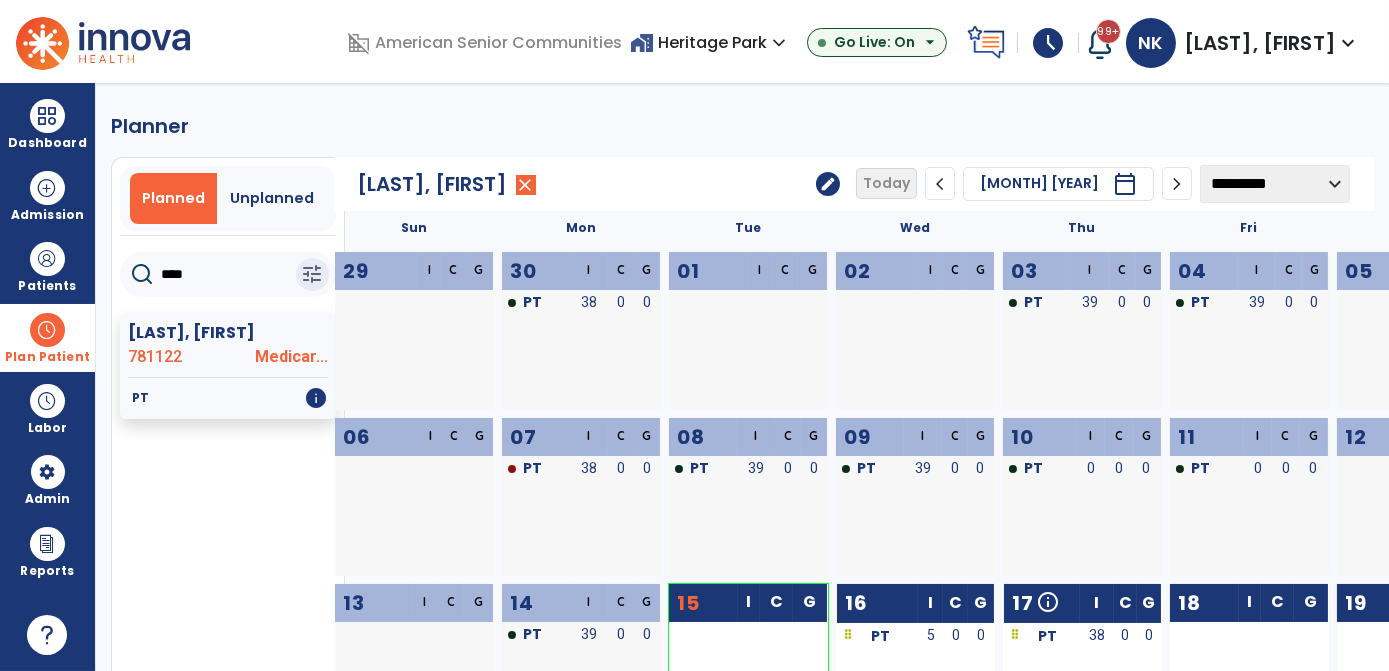 click on "**********" 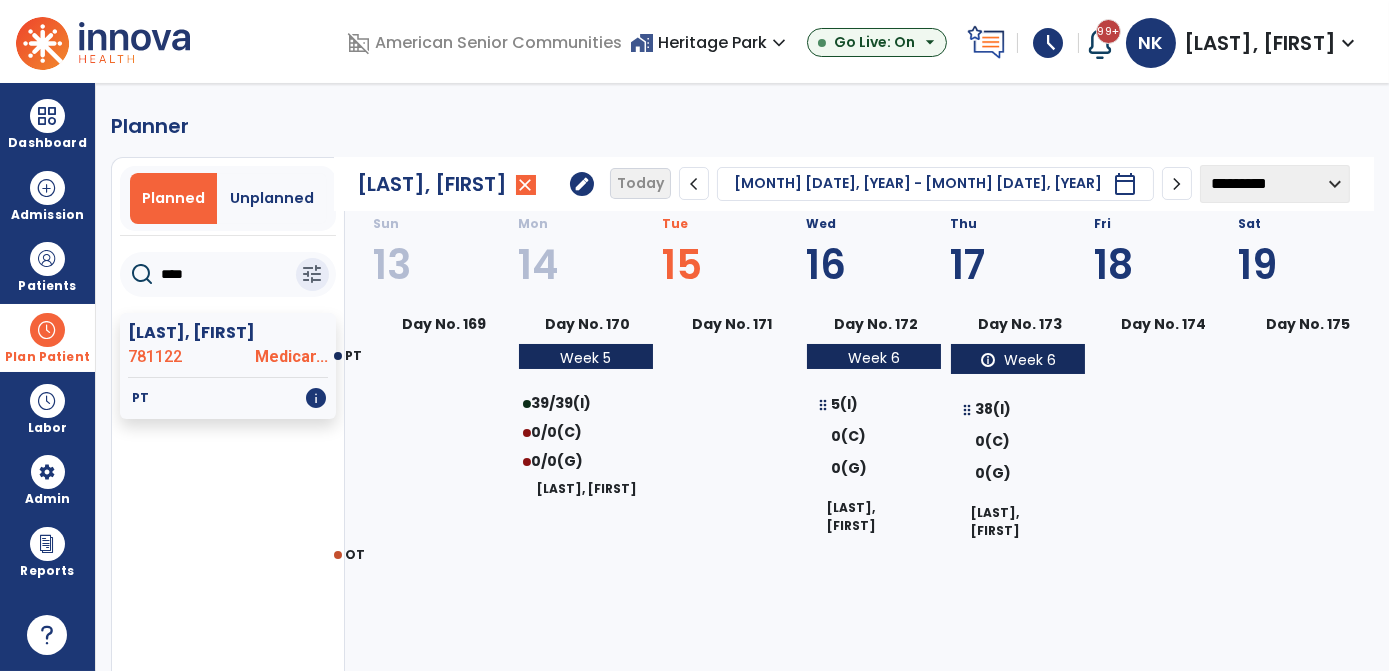 click on "chevron_left" 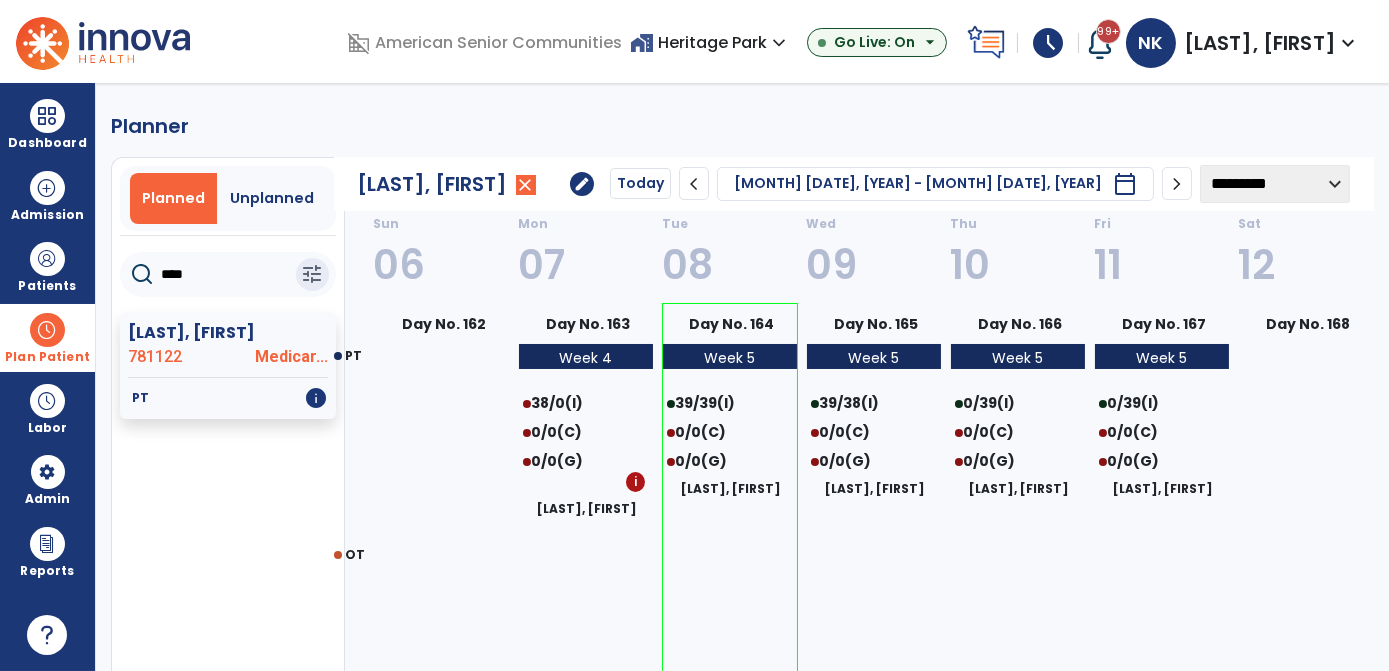 click on "chevron_right" 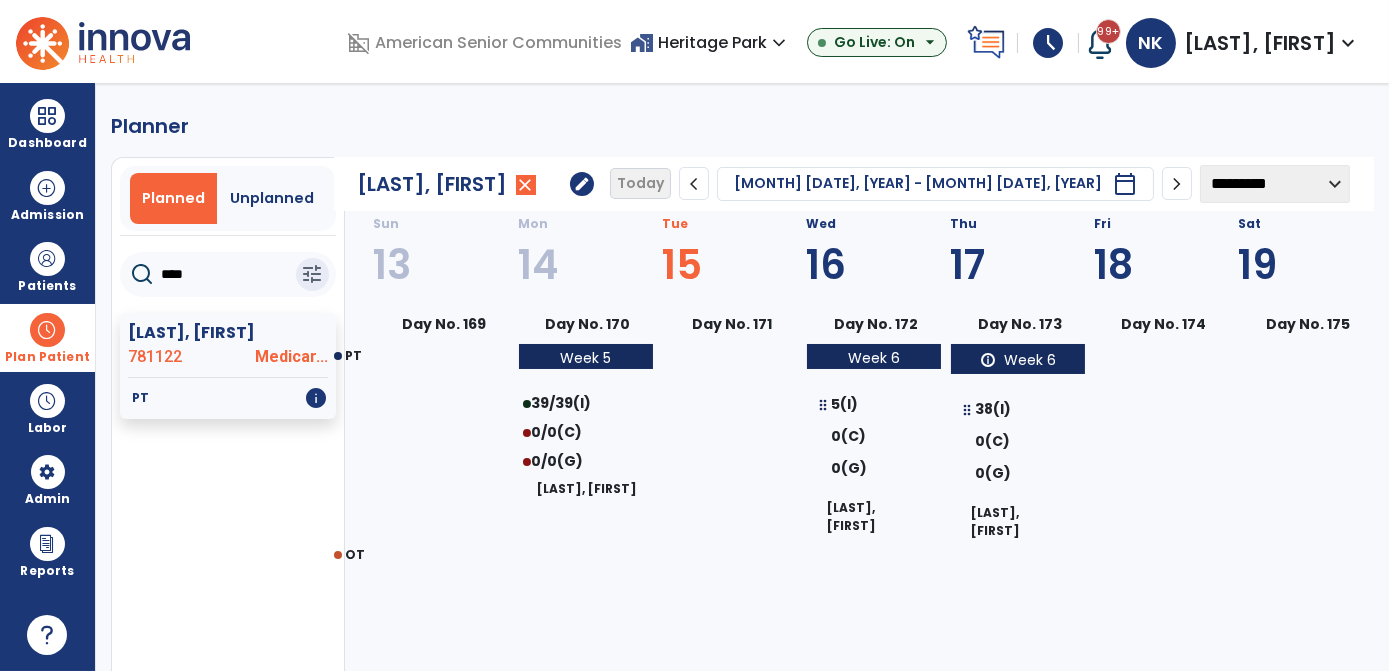 click on "Dashboard  dashboard  Therapist Dashboard  view_quilt  Operations Dashboard Admission Patients  format_list_bulleted  Patient List  space_dashboard  Patient Board  insert_chart  PDPM Board Plan Patient  event_note  Planner  content_paste_go  Scheduler  content_paste_go  Whiteboard Labor  content_paste_go  Timecards  content_paste_go  Labor Management Admin  attach_money  Payors  manage_accounts  Users  group  Roles Reports  export_notes  Billing Exports  note_alt  EOM Report  event_note  Minutes By Payor  sticky_note_2  PBJ Report  inbox_customize  Service Log  playlist_add_check  Triple Check Report" at bounding box center (48, 377) 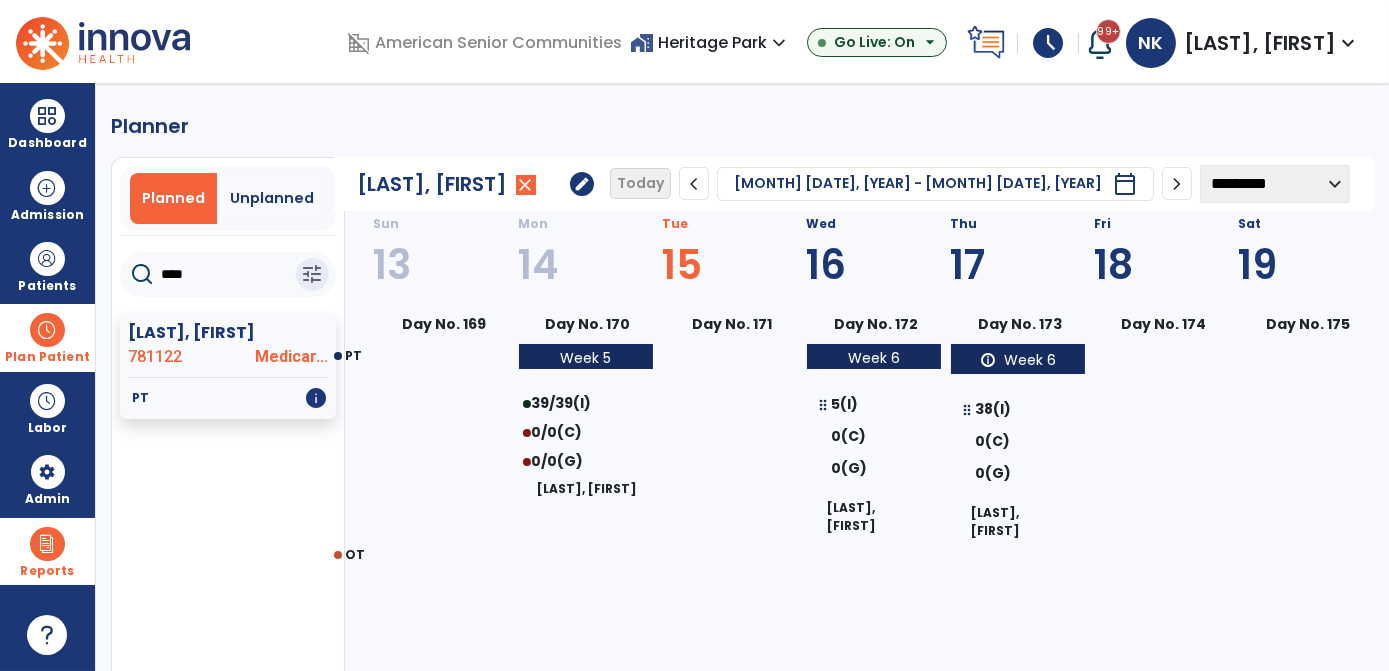click on "Reports" at bounding box center (47, 551) 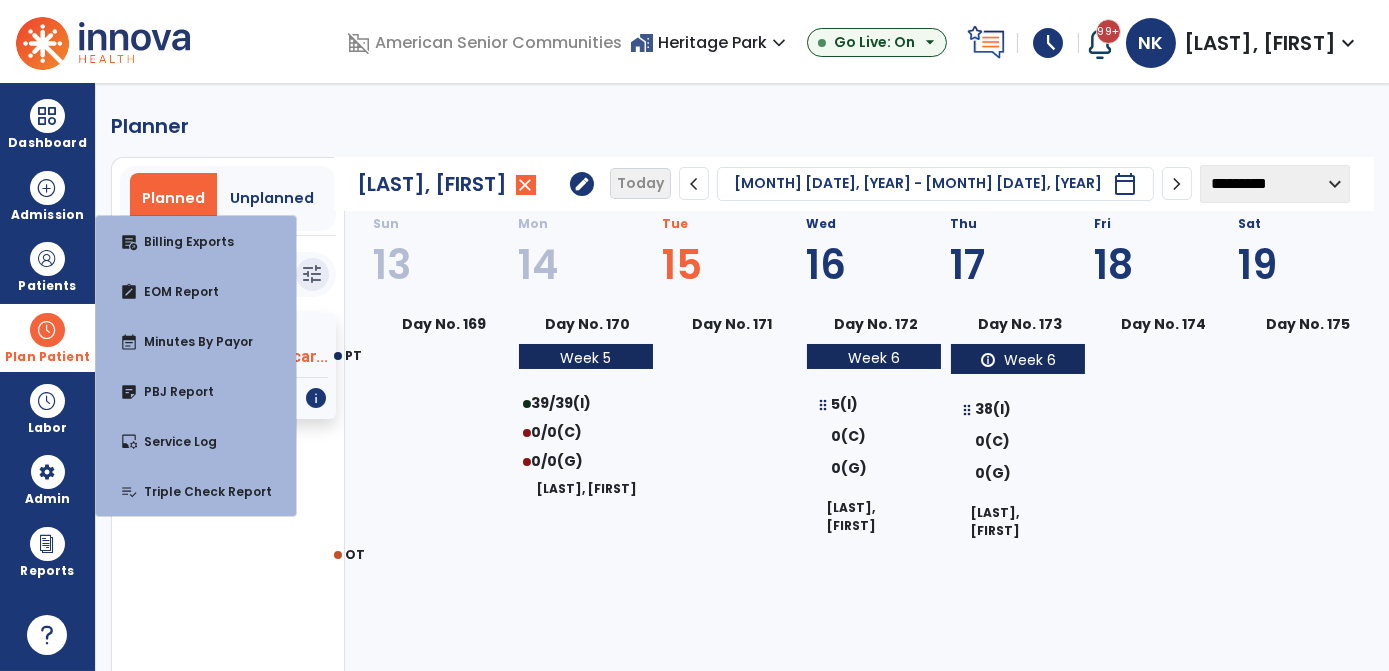 click on "Dashboard  dashboard  Therapist Dashboard  view_quilt  Operations Dashboard Admission Patients  format_list_bulleted  Patient List  space_dashboard  Patient Board  insert_chart  PDPM Board Plan Patient  event_note  Planner  content_paste_go  Scheduler  content_paste_go  Whiteboard Labor  content_paste_go  Timecards  content_paste_go  Labor Management Admin  attach_money  Payors  manage_accounts  Users  group  Roles Reports  export_notes  Billing Exports  note_alt  EOM Report  event_note  Minutes By Payor  sticky_note_2  PBJ Report  inbox_customize  Service Log  playlist_add_check  Triple Check Report" at bounding box center [48, 377] 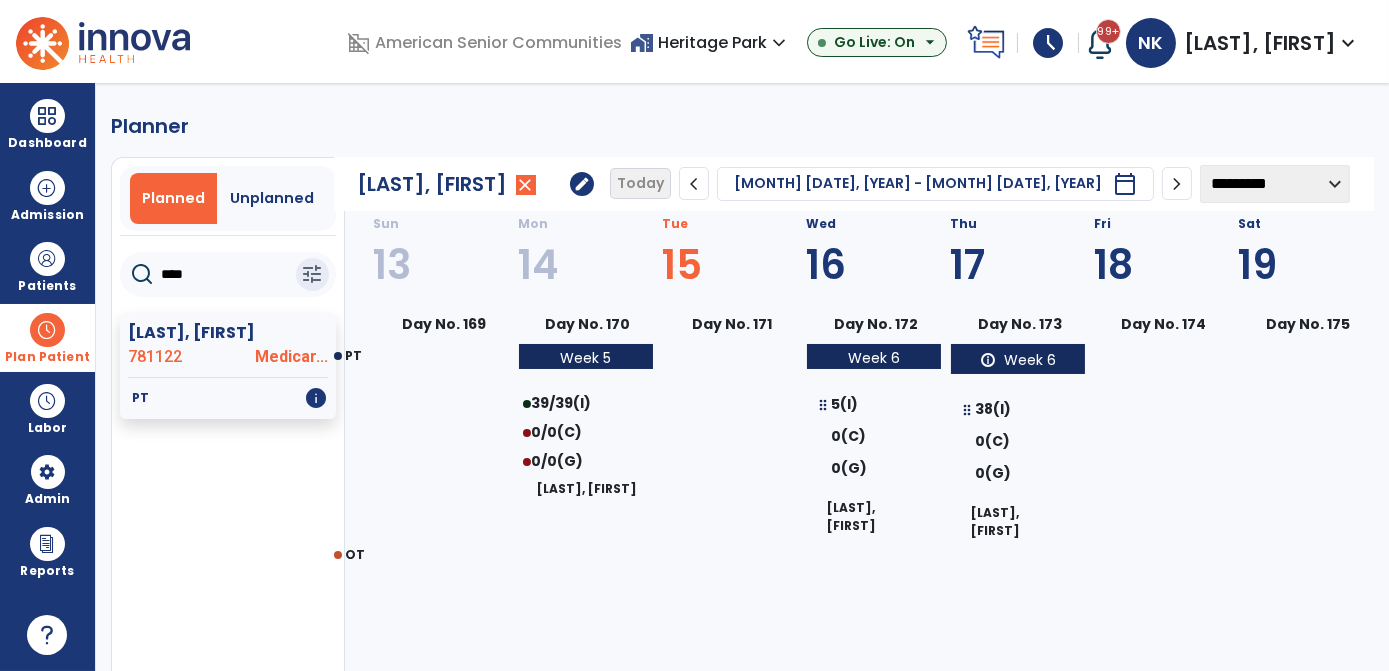 click on "Plan Patient" at bounding box center [47, 337] 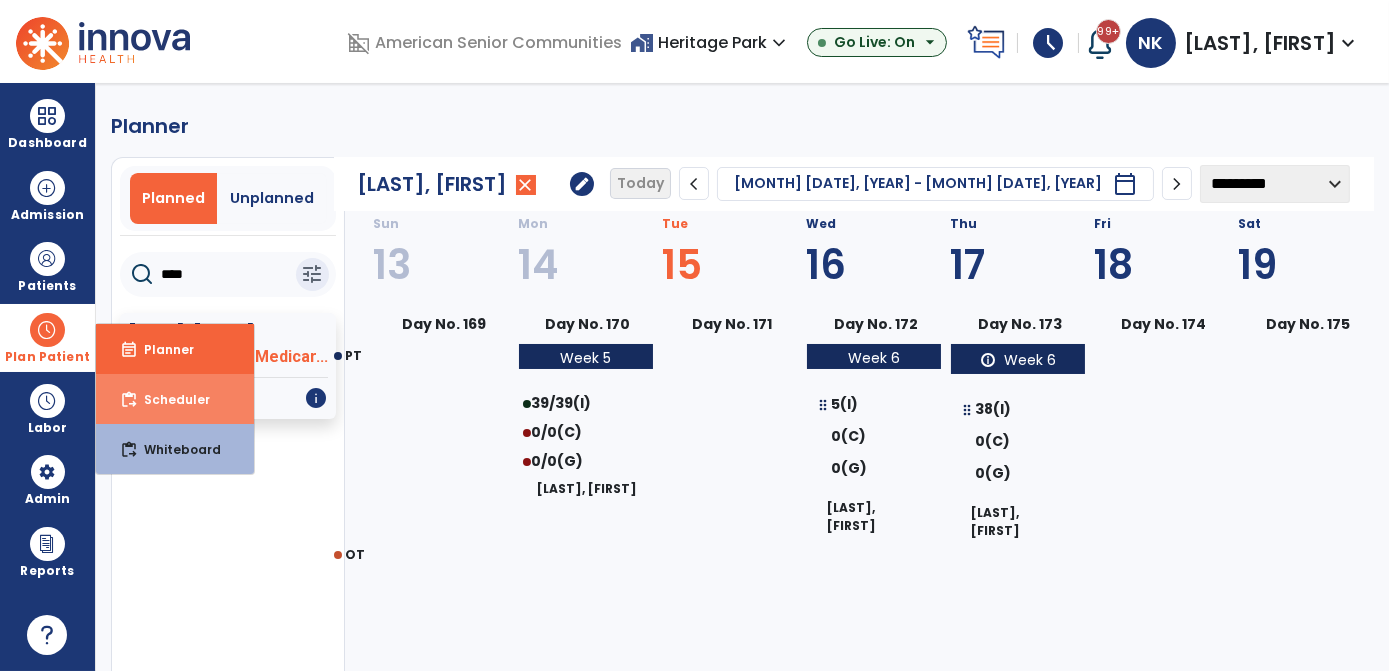 click on "content_paste_go  Scheduler" at bounding box center (175, 399) 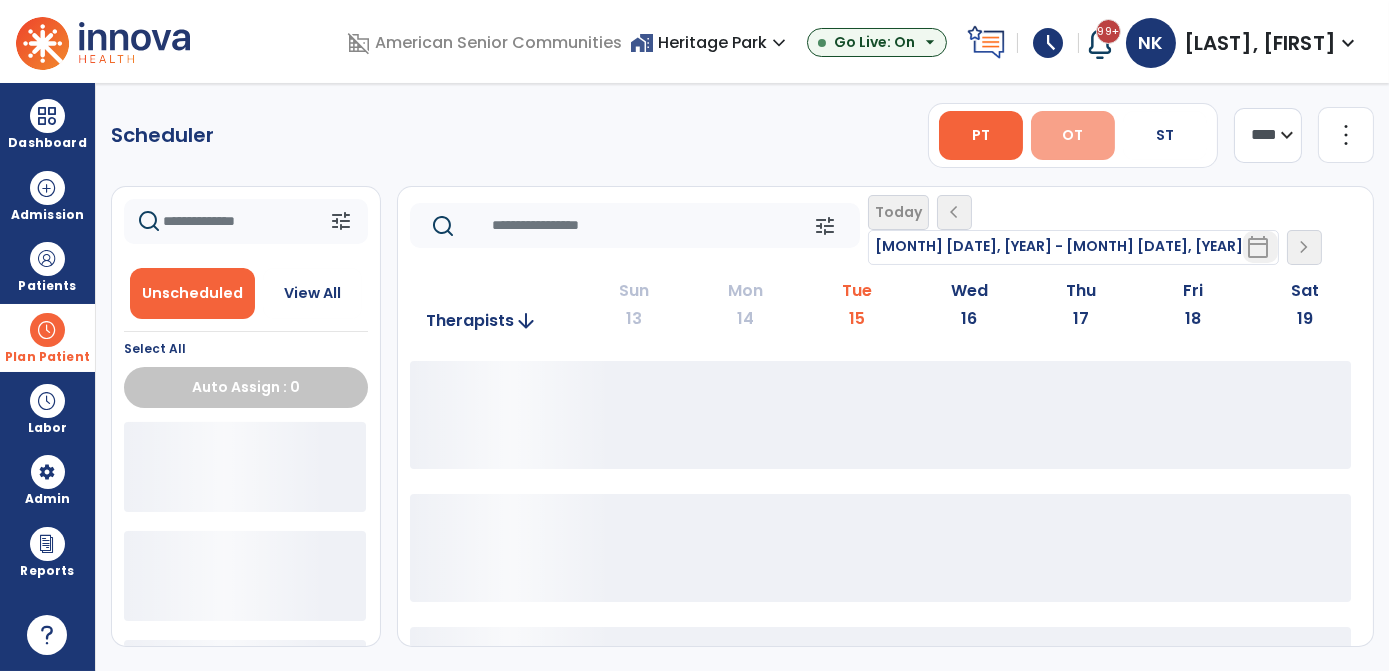 click on "OT" at bounding box center [1073, 135] 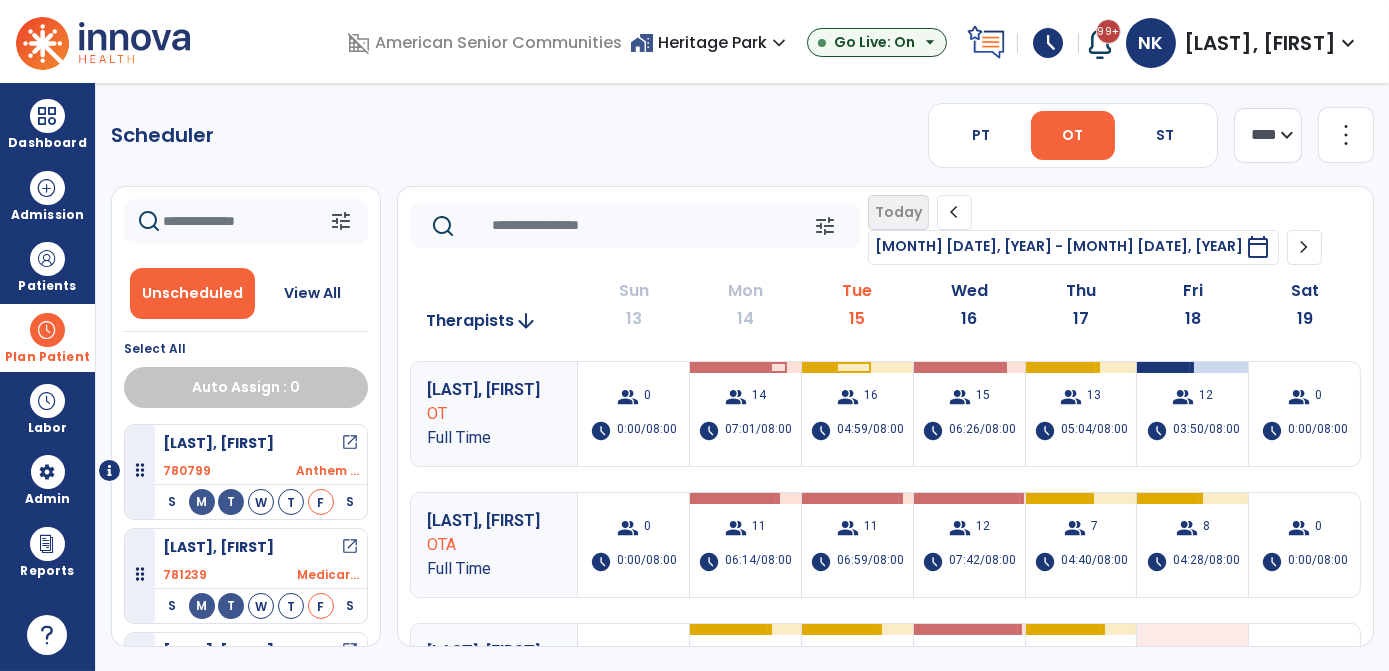 drag, startPoint x: 1304, startPoint y: 129, endPoint x: 1292, endPoint y: 136, distance: 13.892444 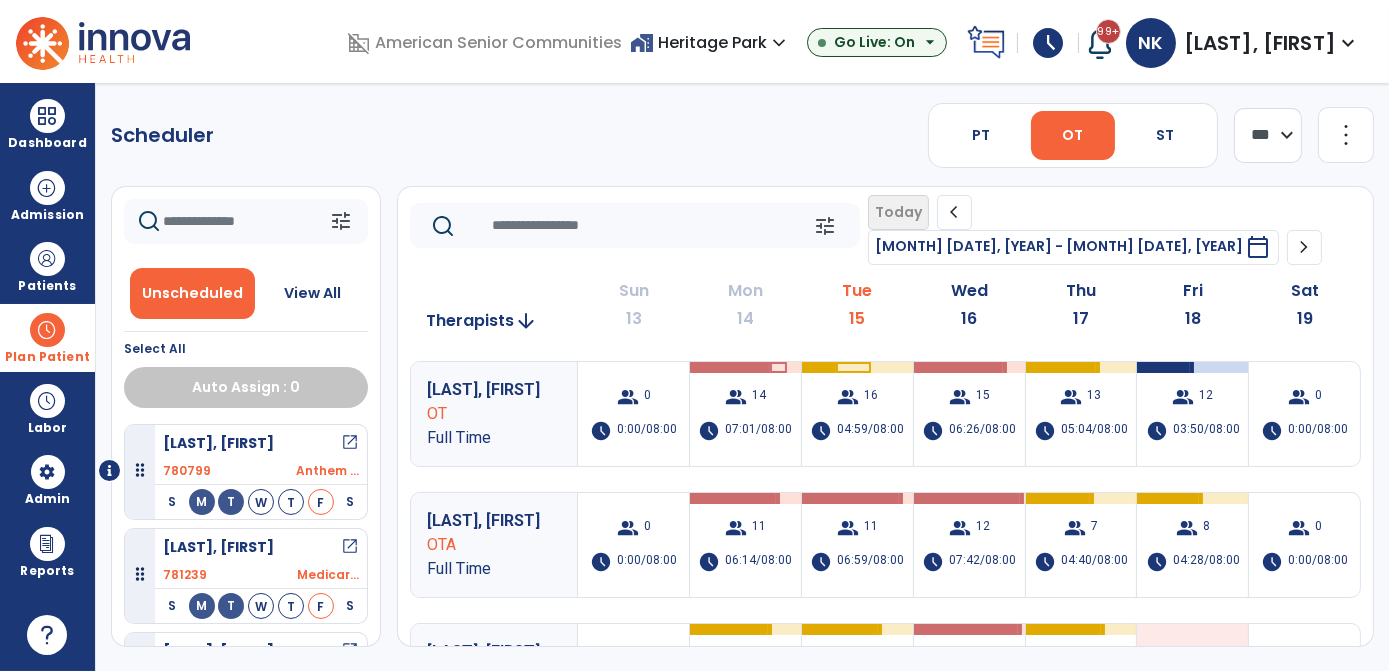 click on "**** ***" 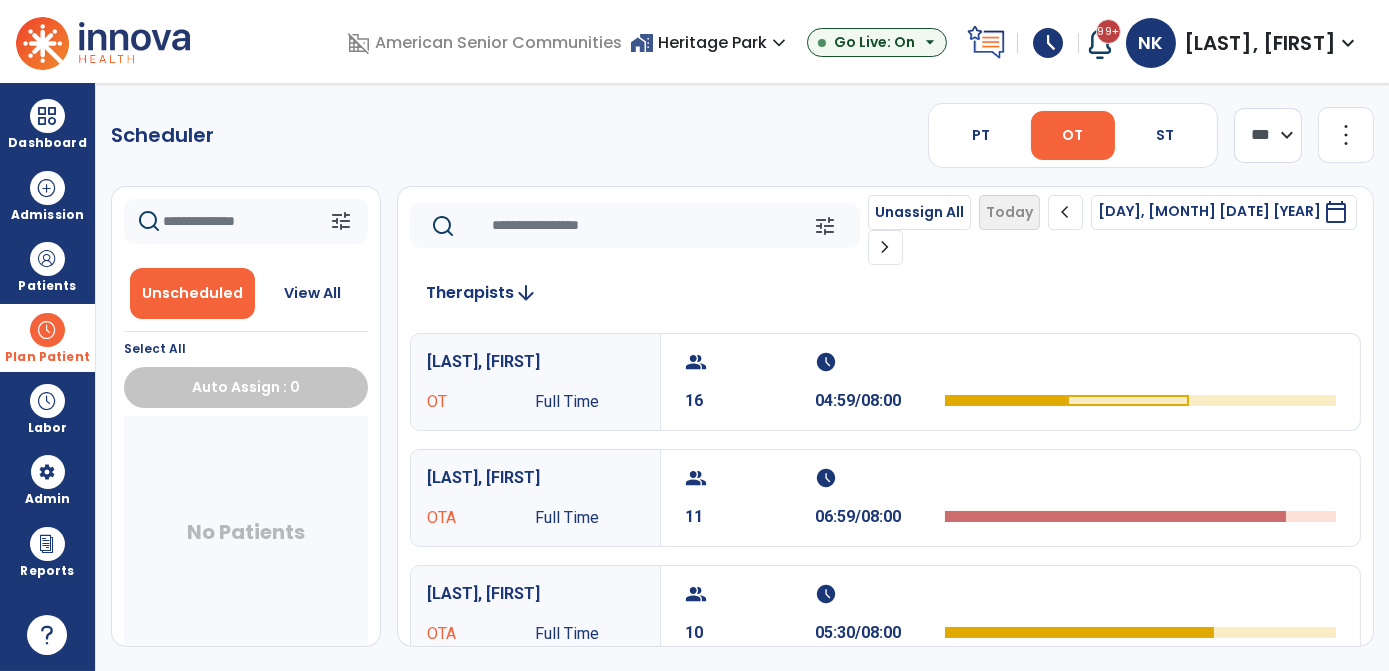 click on "chevron_right" 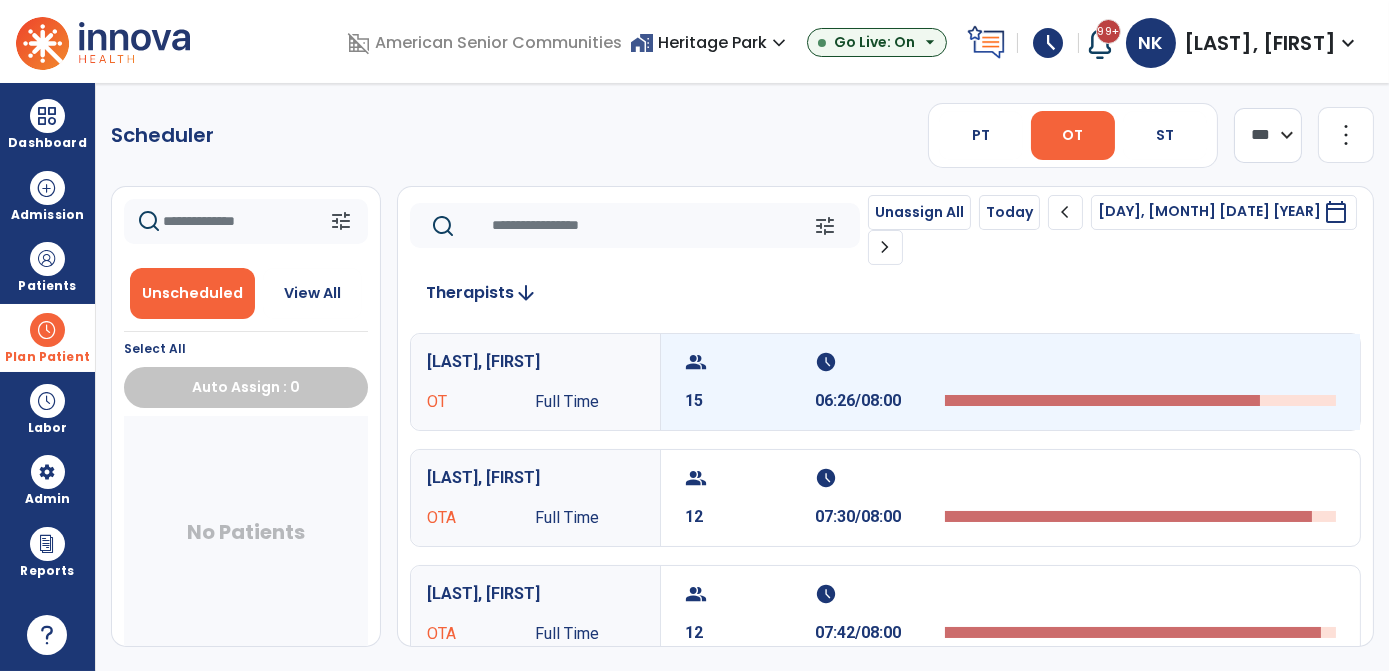 click at bounding box center [1102, 400] 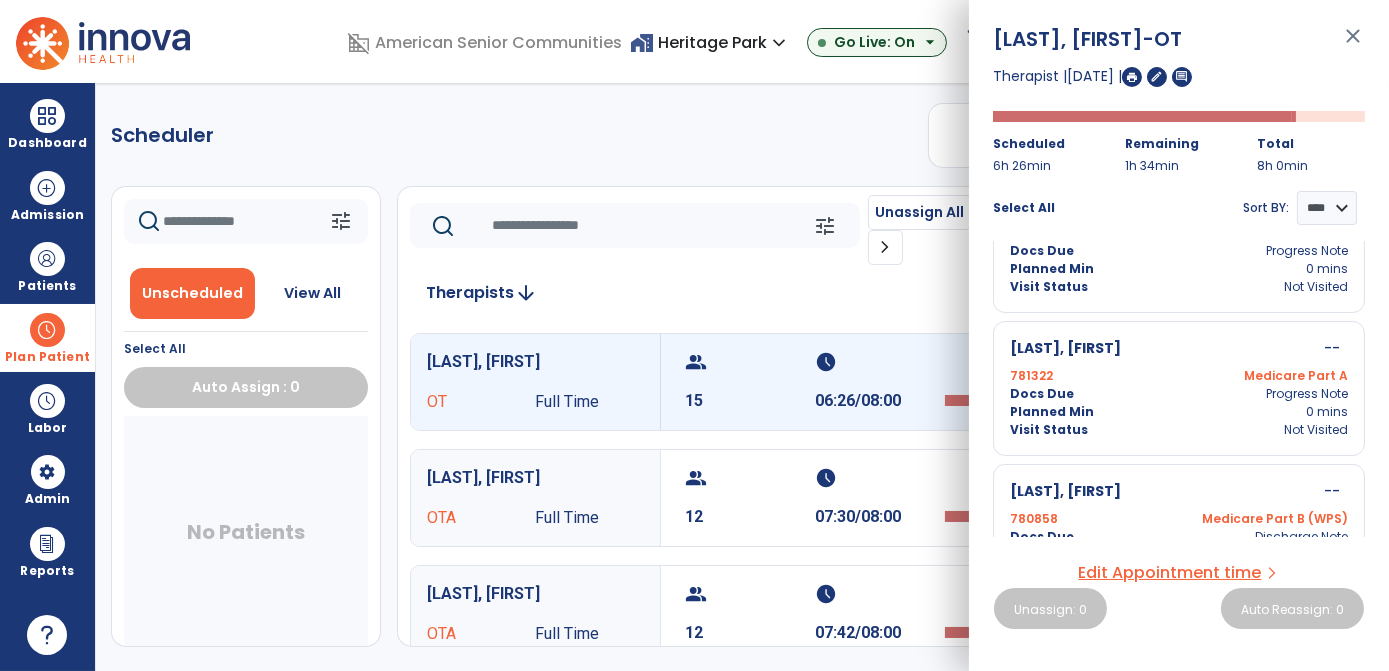 scroll, scrollTop: 1810, scrollLeft: 0, axis: vertical 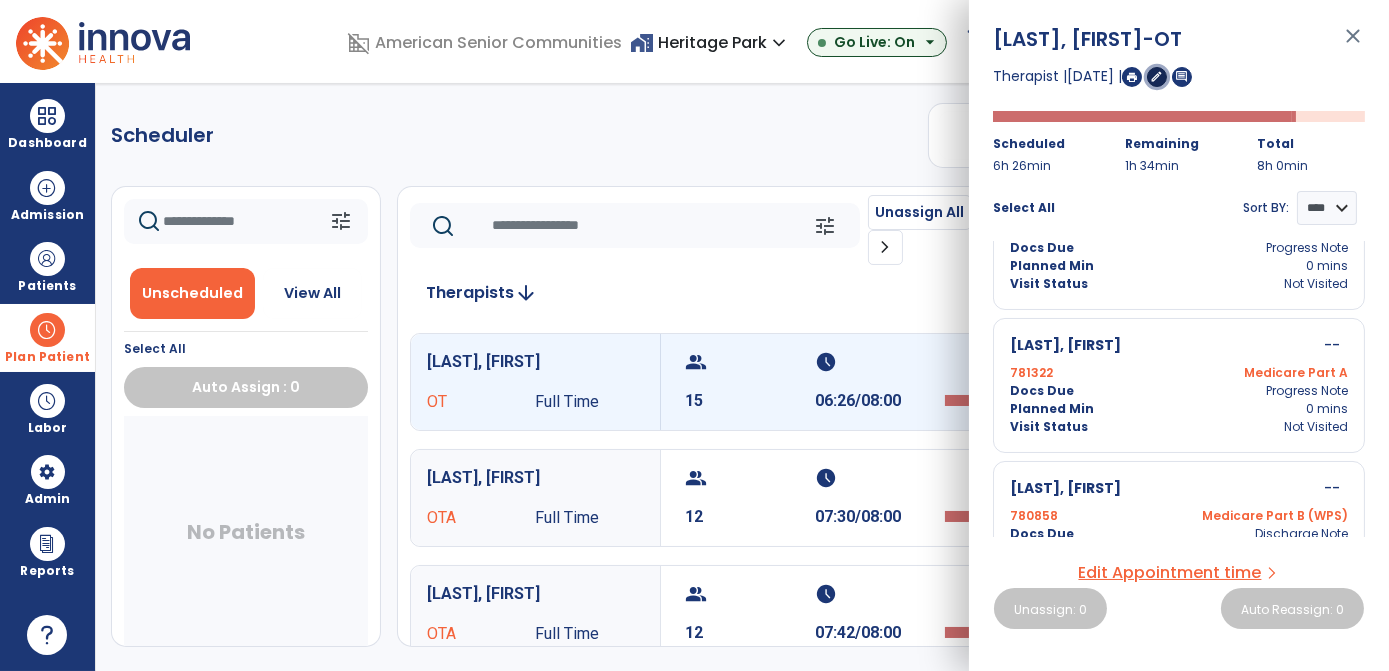click on "edit" at bounding box center (1157, 76) 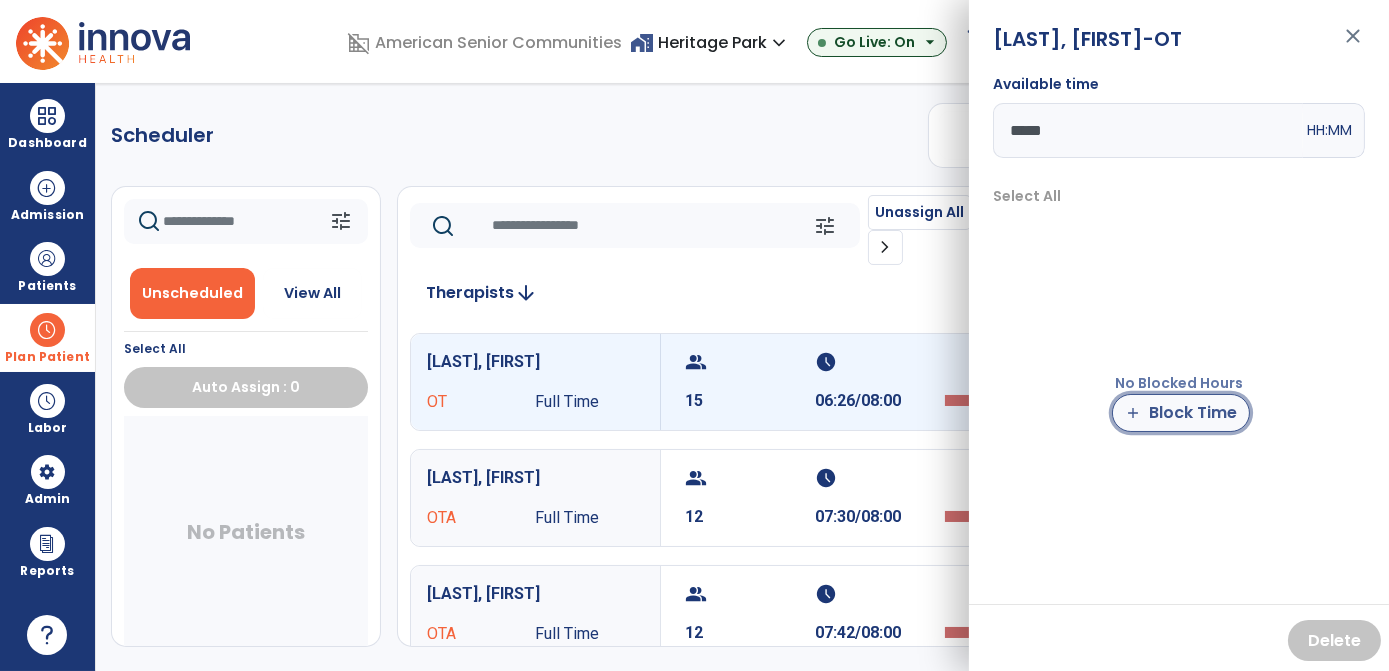 click on "add   Block Time" at bounding box center [1181, 413] 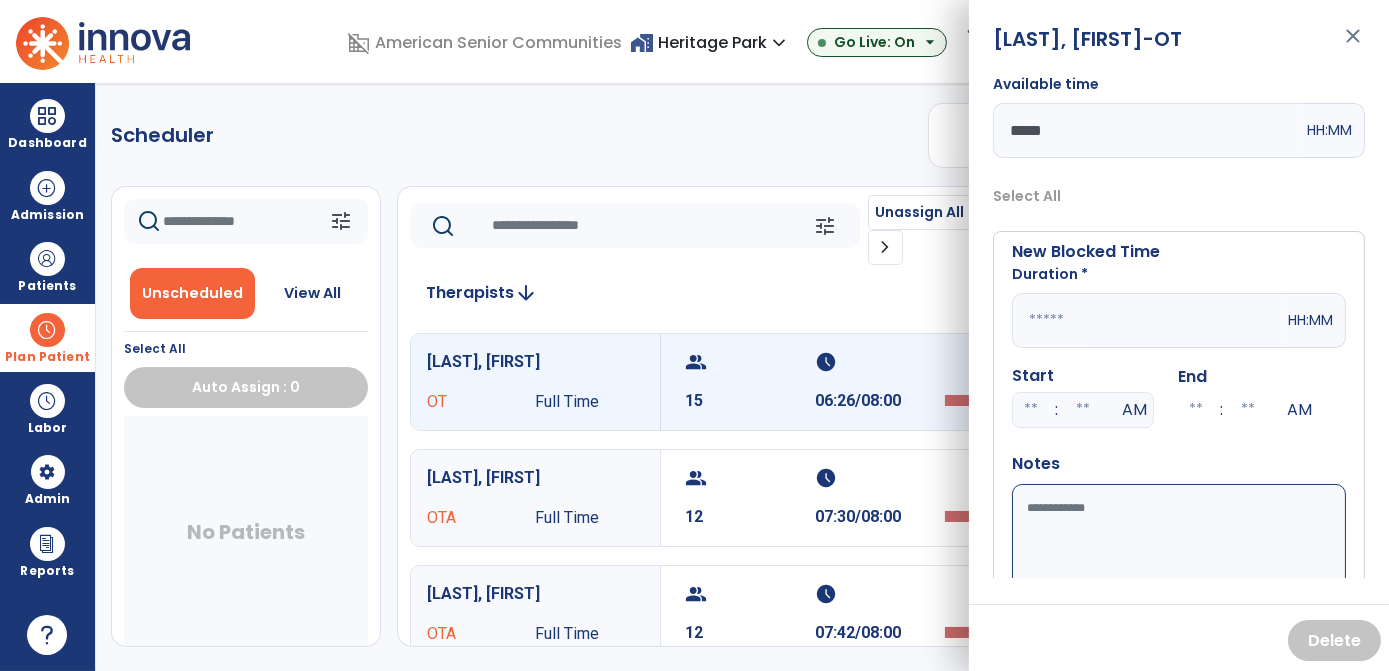 click at bounding box center (1148, 320) 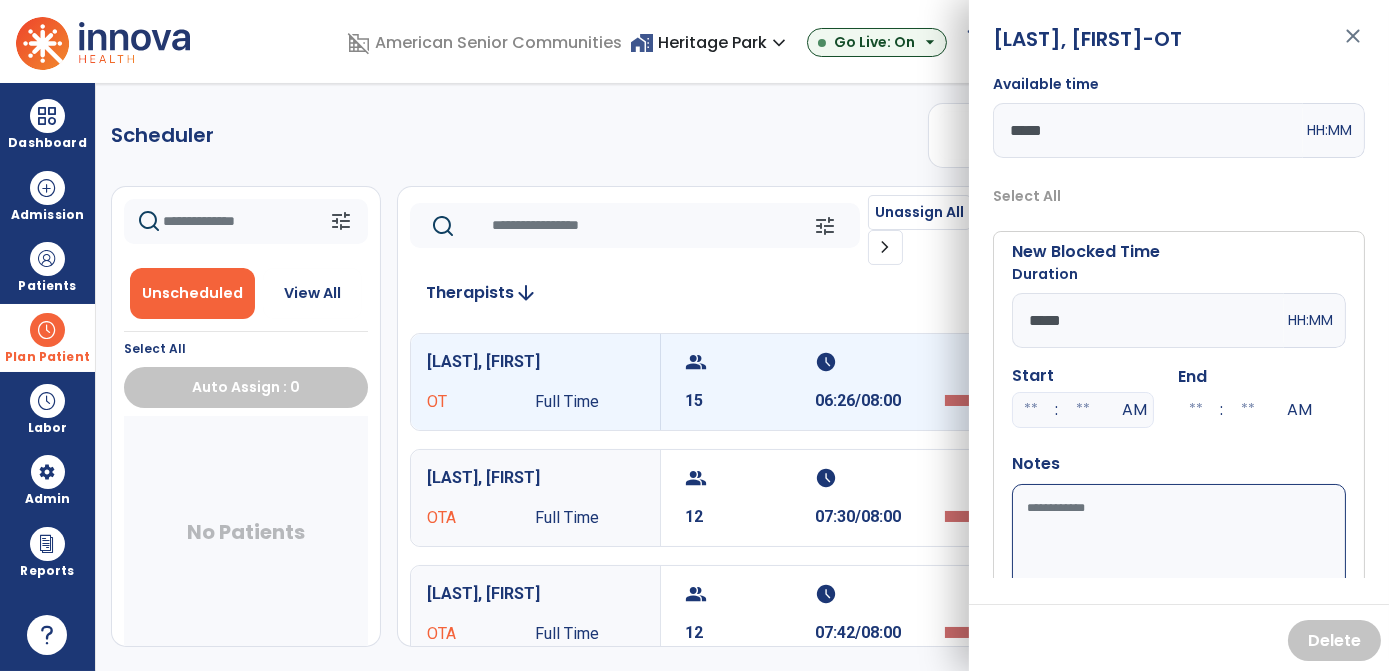 type on "*****" 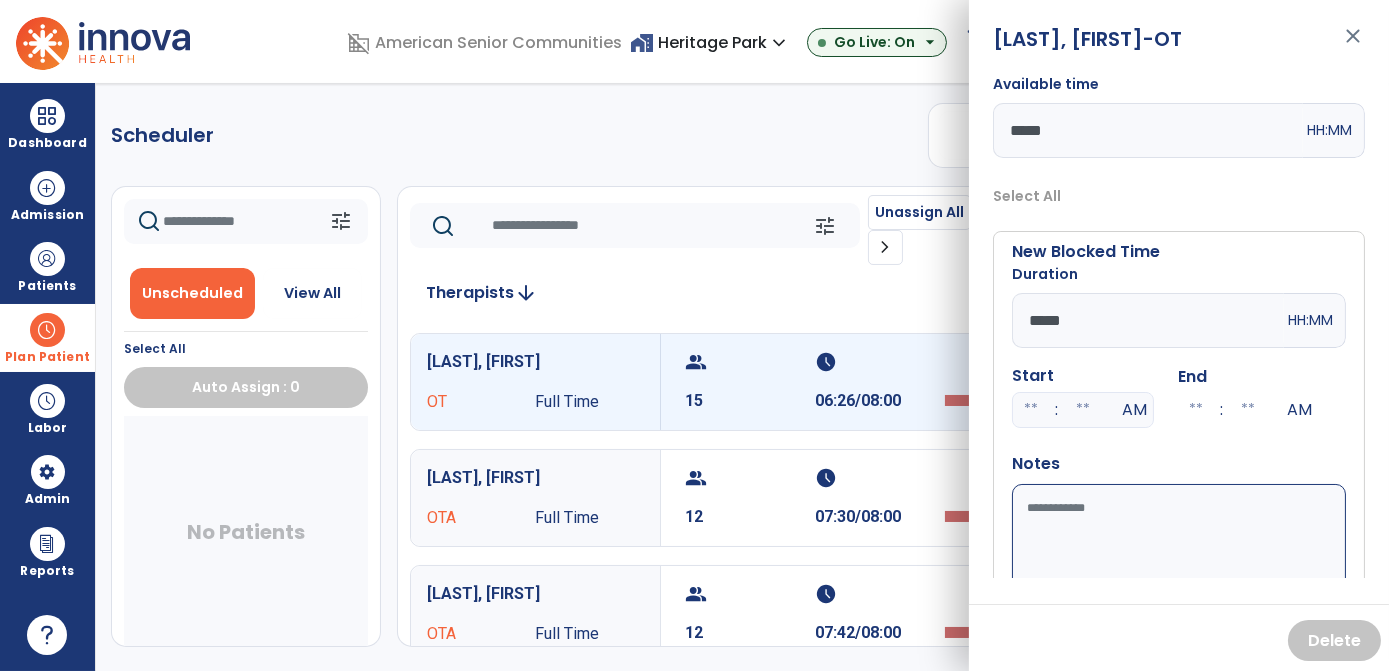 type on "*" 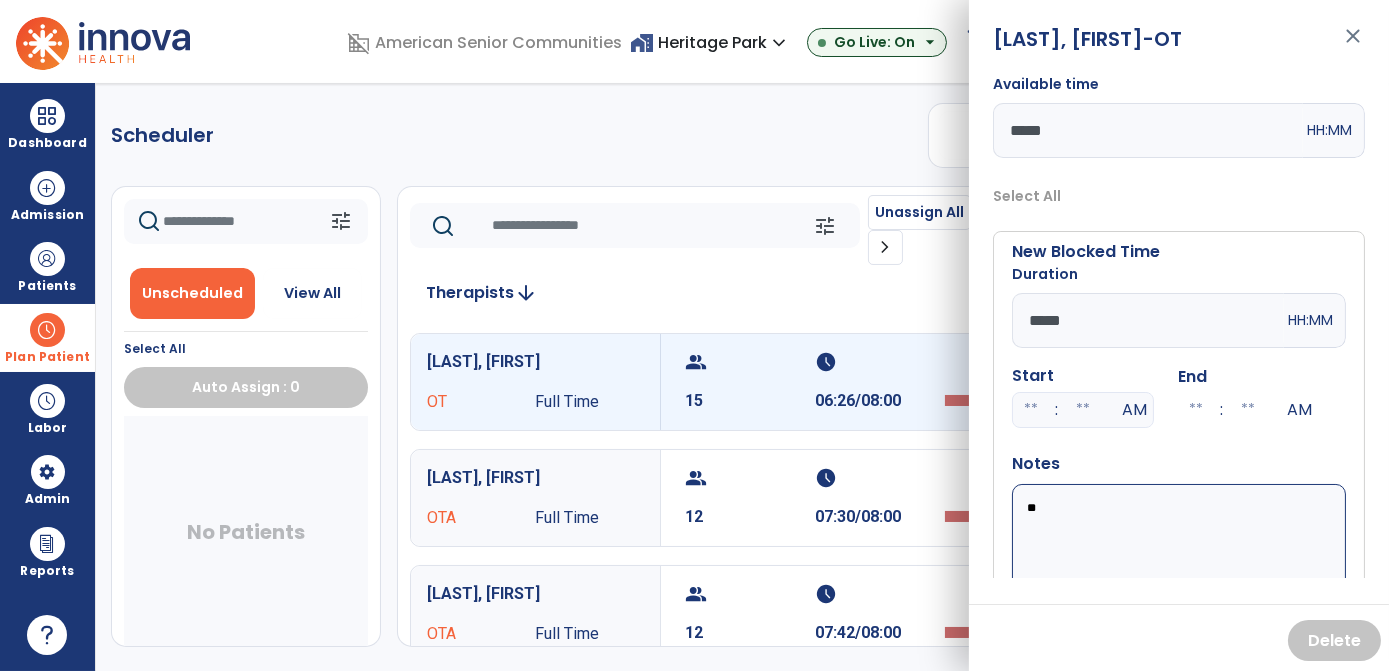 type on "*" 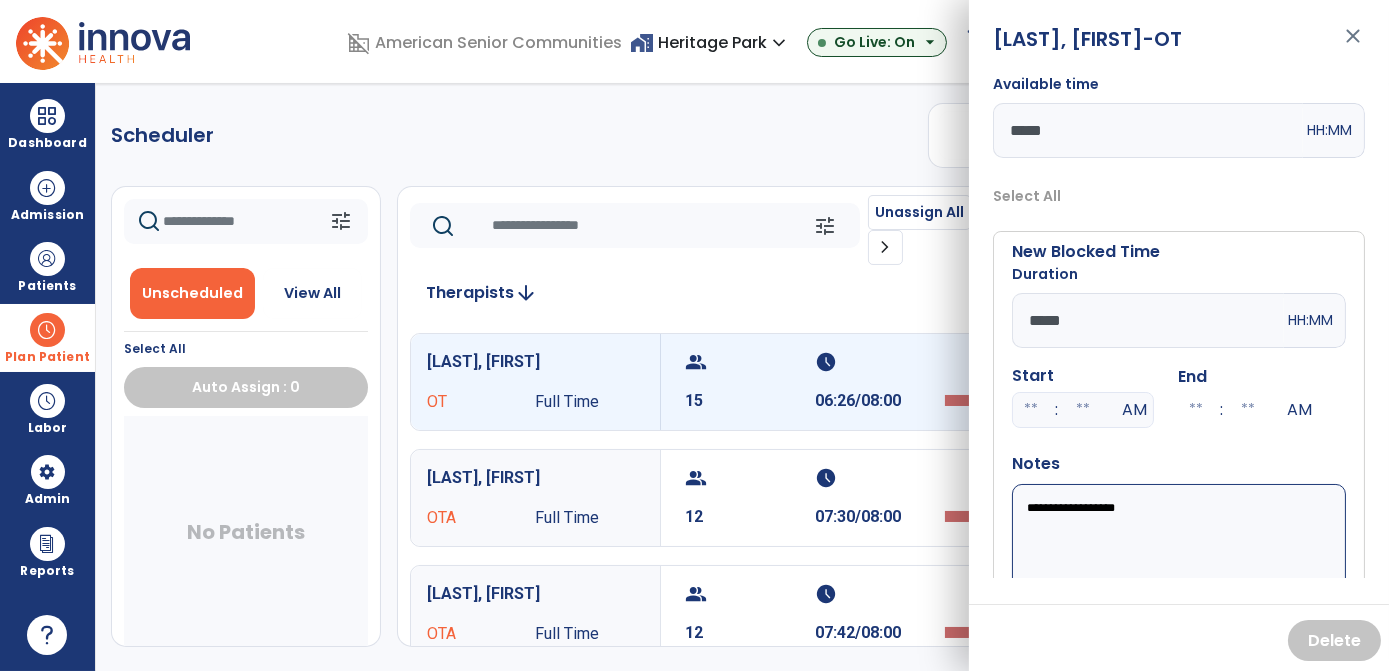 scroll, scrollTop: 80, scrollLeft: 0, axis: vertical 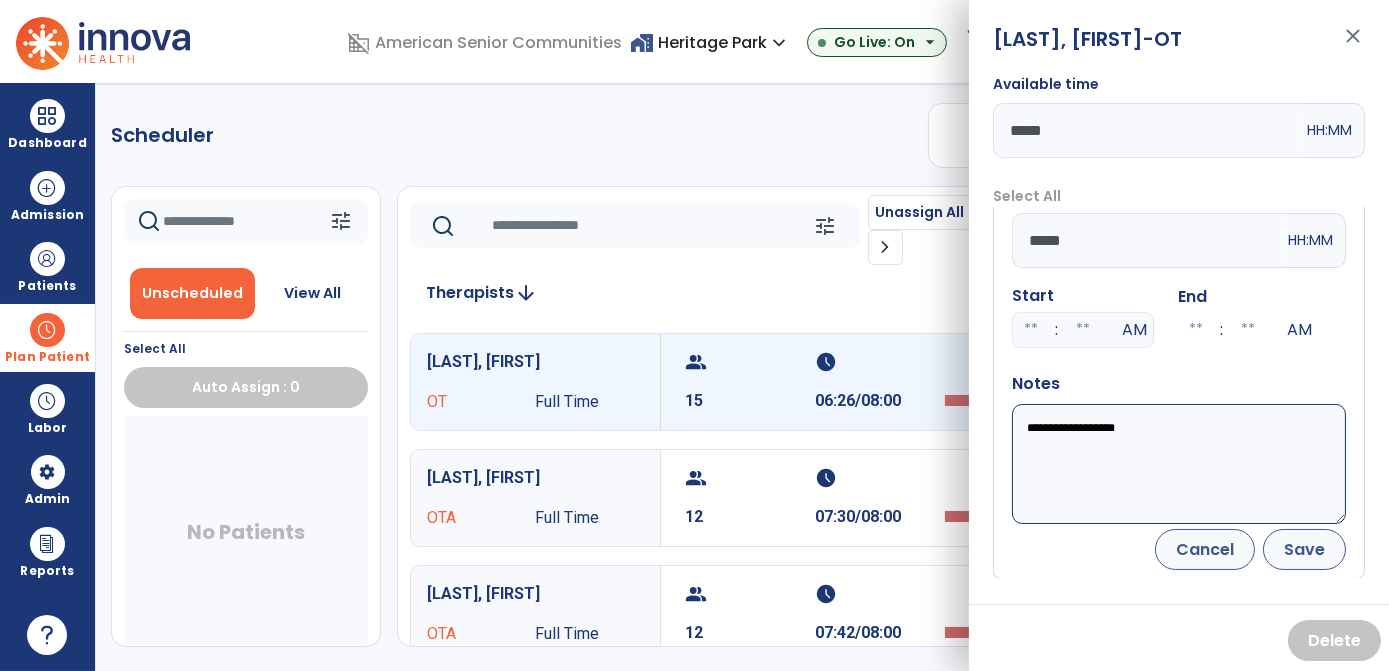 type on "**********" 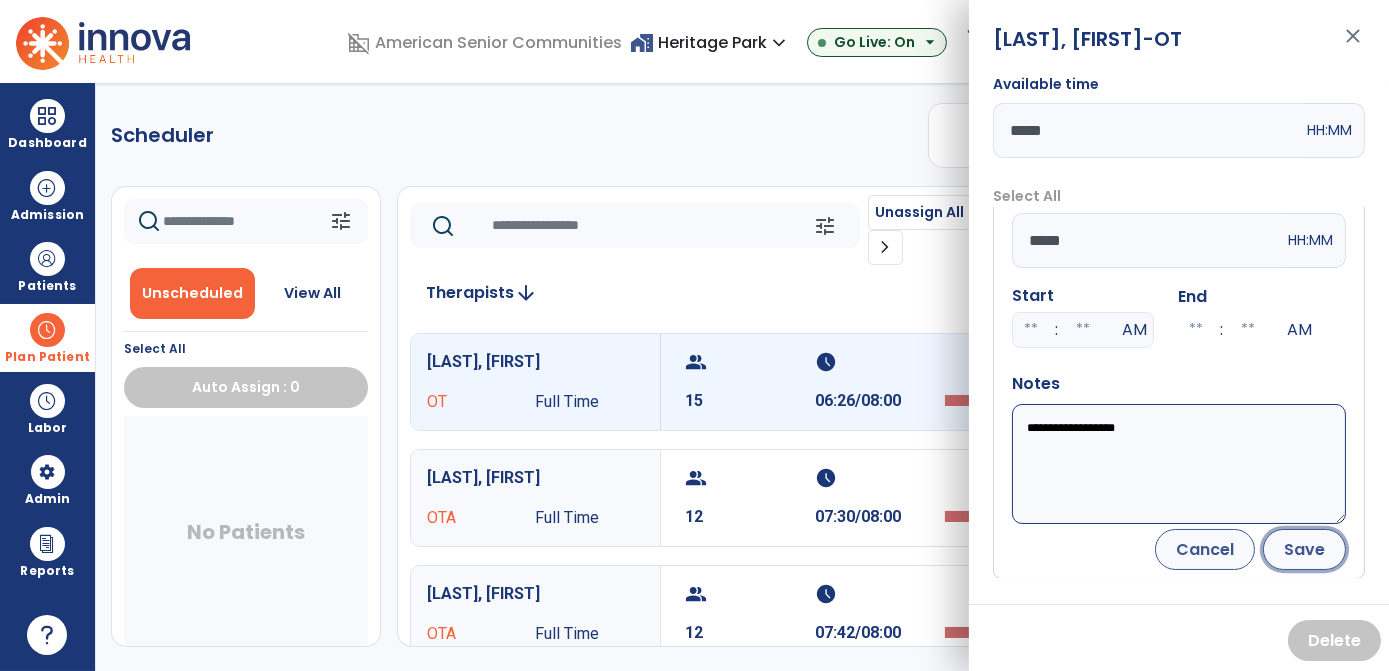 click on "Save" at bounding box center (1304, 549) 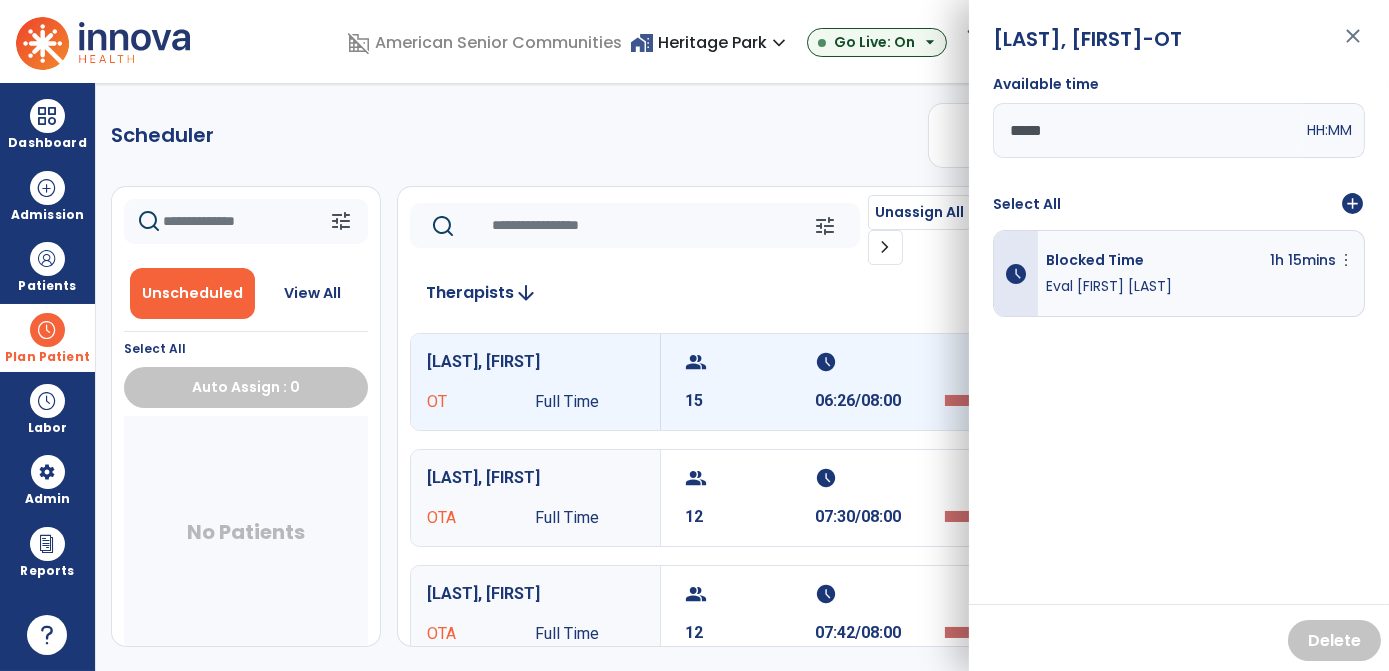 scroll, scrollTop: 0, scrollLeft: 0, axis: both 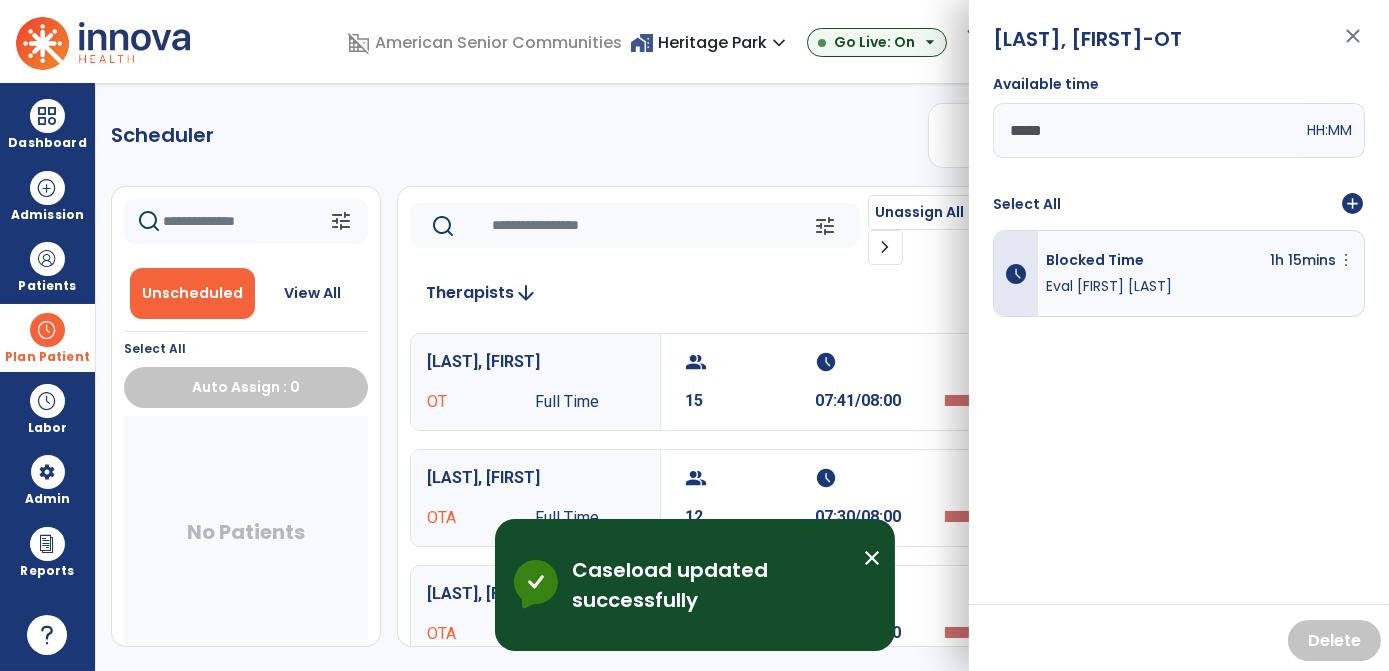 click on "close" at bounding box center (872, 558) 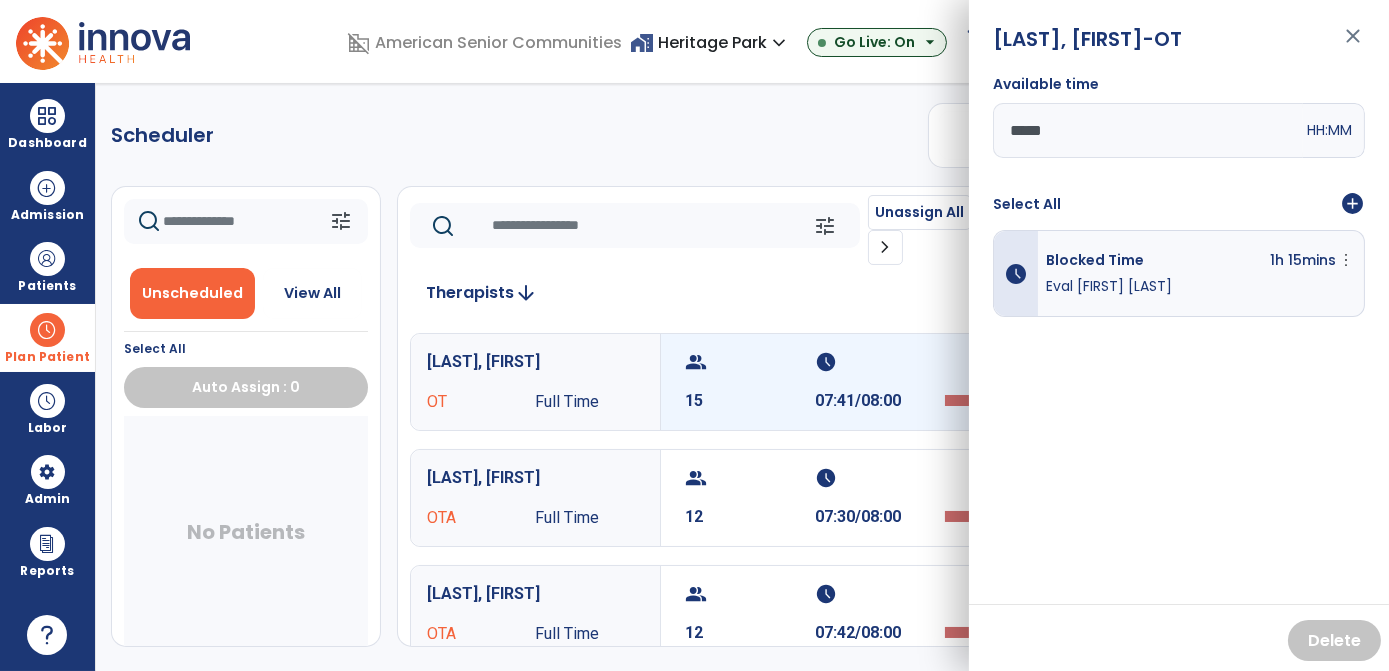 click on "07:41/08:00" at bounding box center [880, 401] 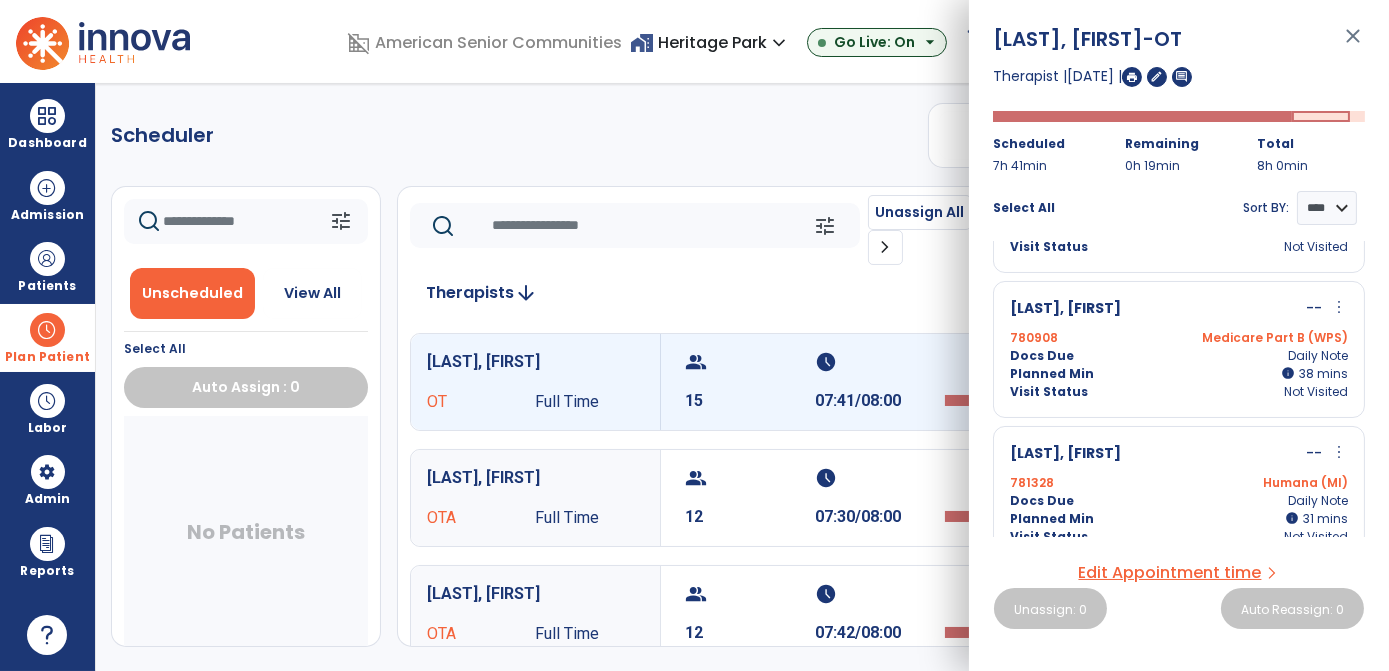 scroll, scrollTop: 1072, scrollLeft: 0, axis: vertical 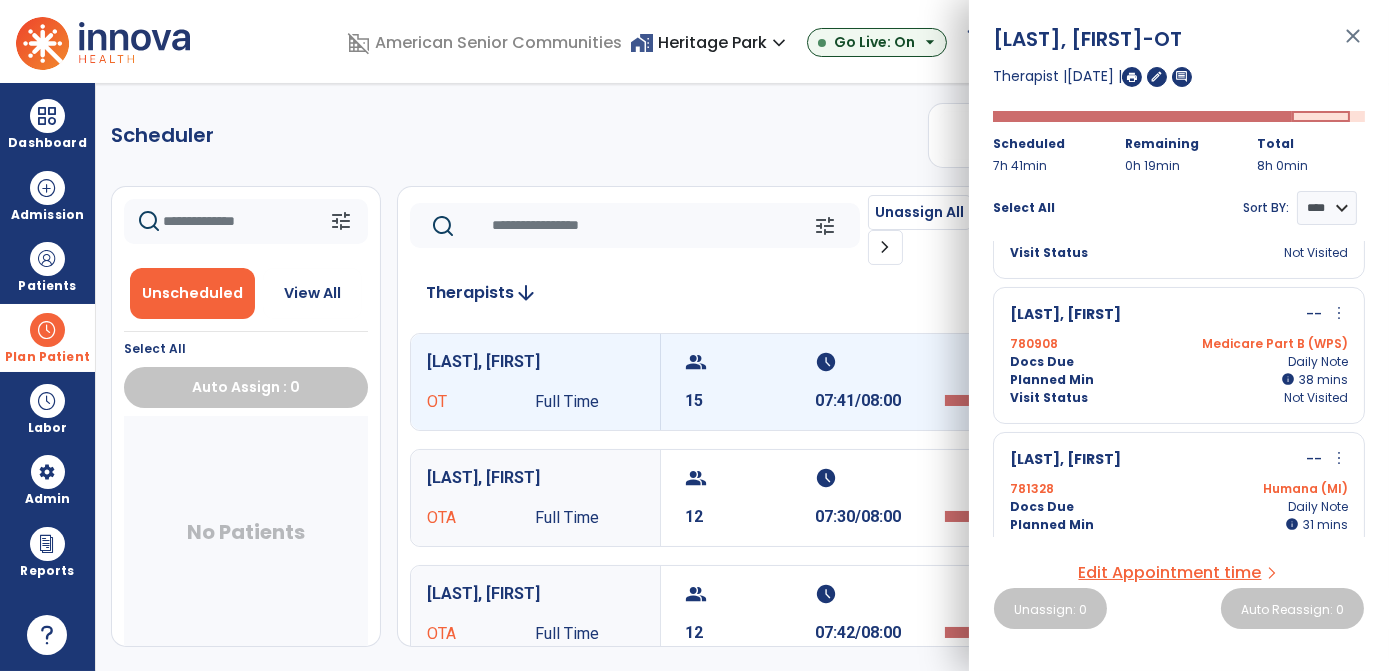 click 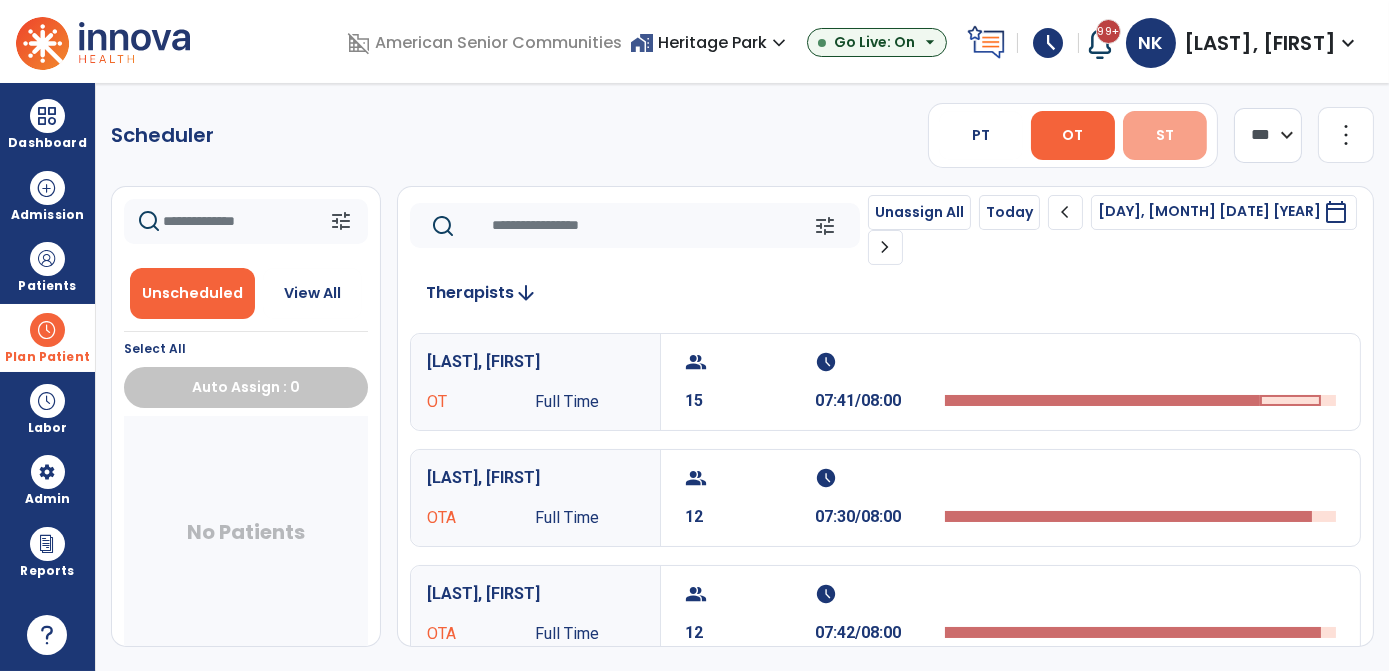 click on "ST" at bounding box center [1165, 135] 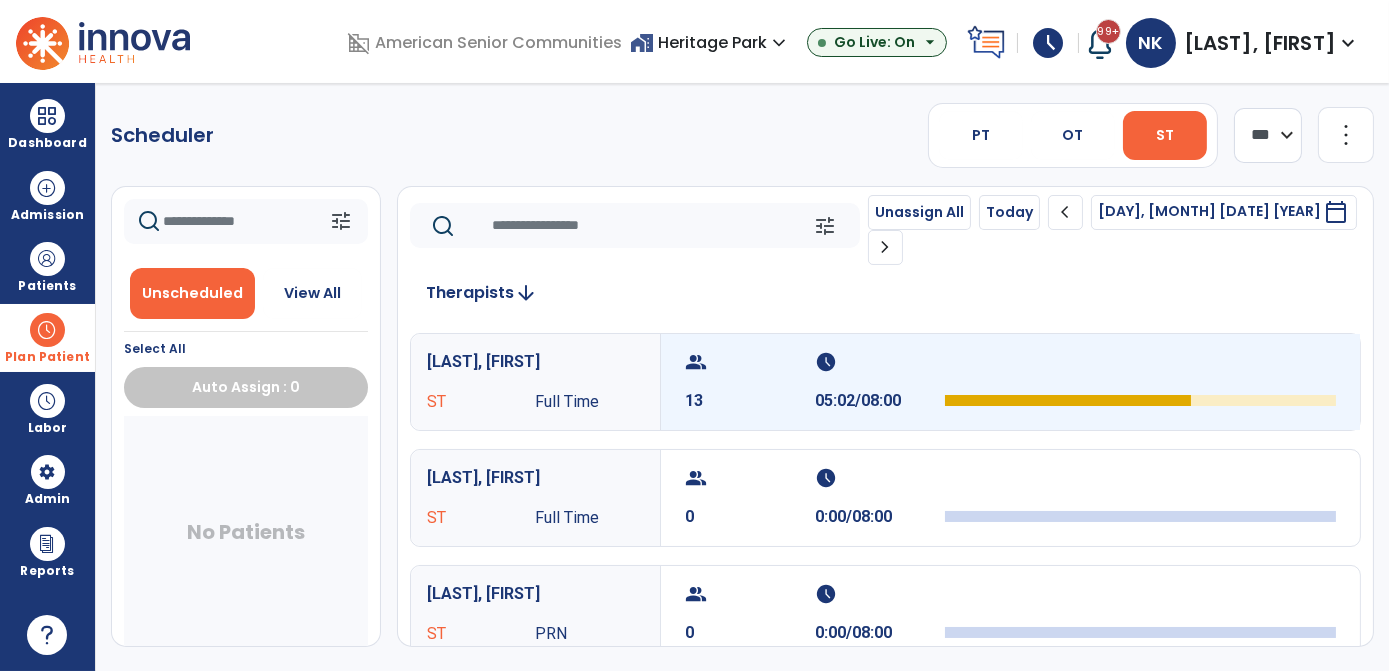 click at bounding box center (1068, 400) 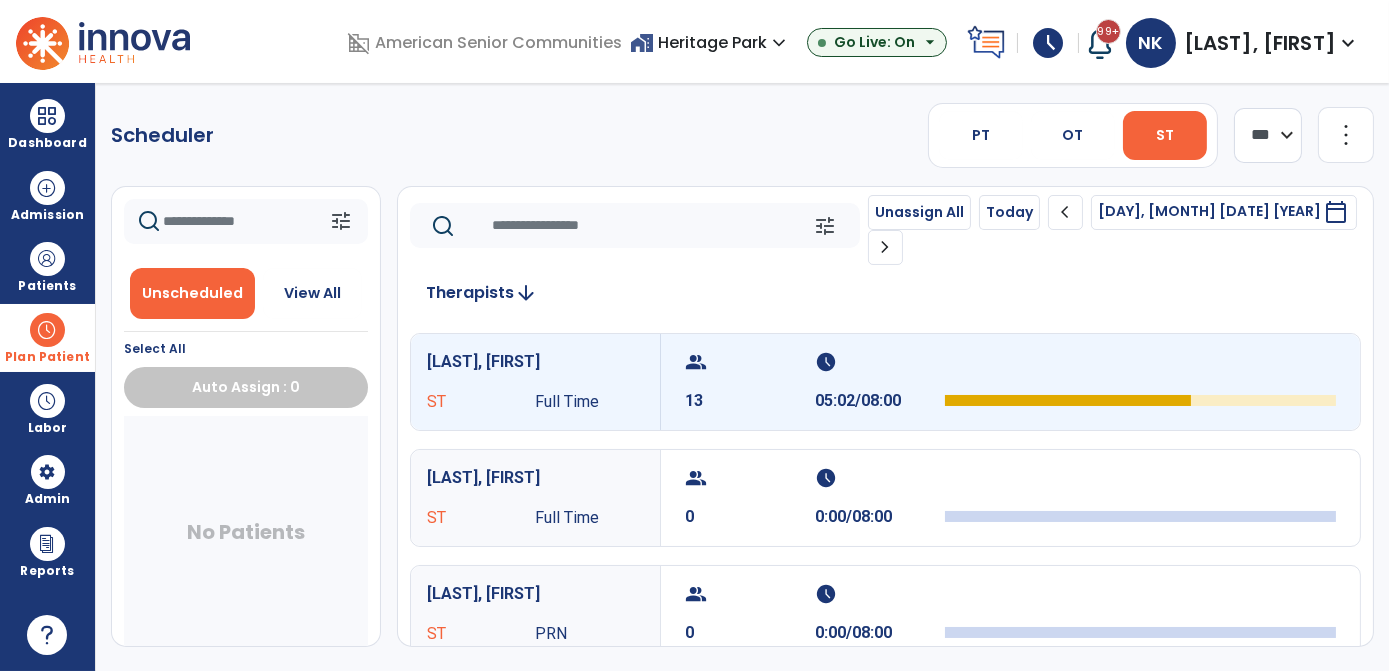 click at bounding box center [47, 330] 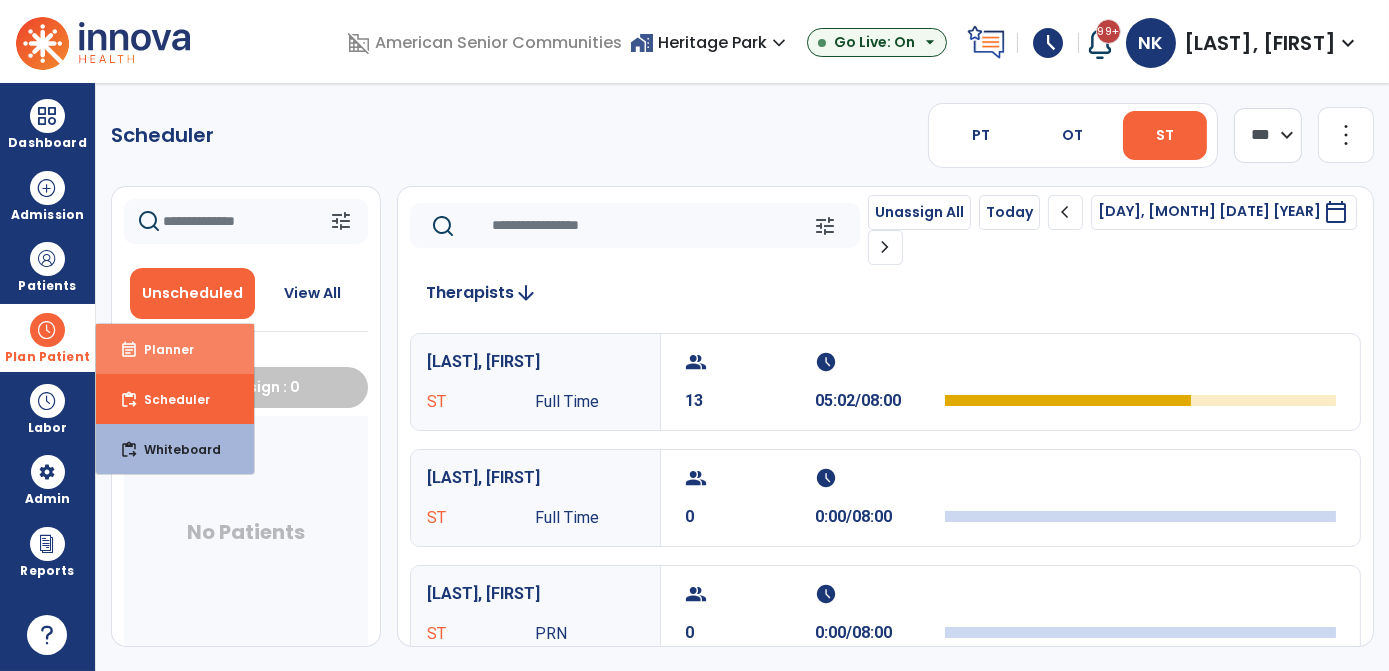 click on "event_note" at bounding box center (129, 350) 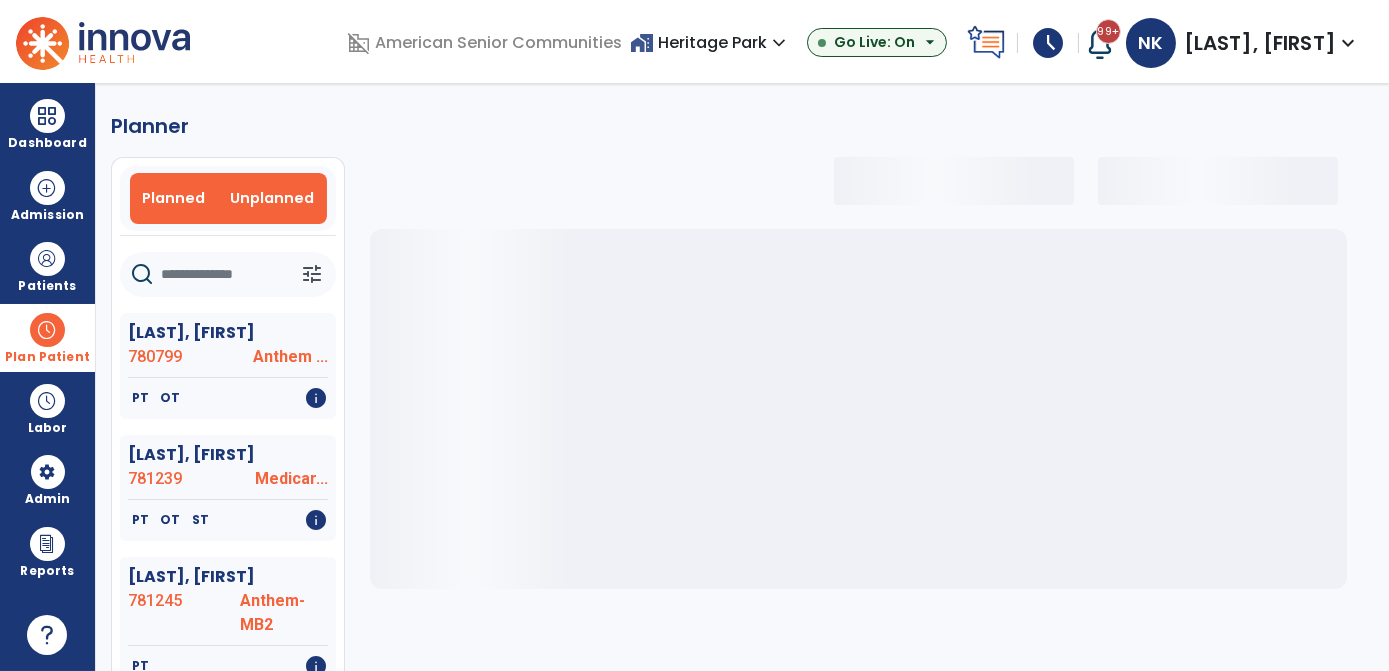 click on "Unplanned" at bounding box center [272, 198] 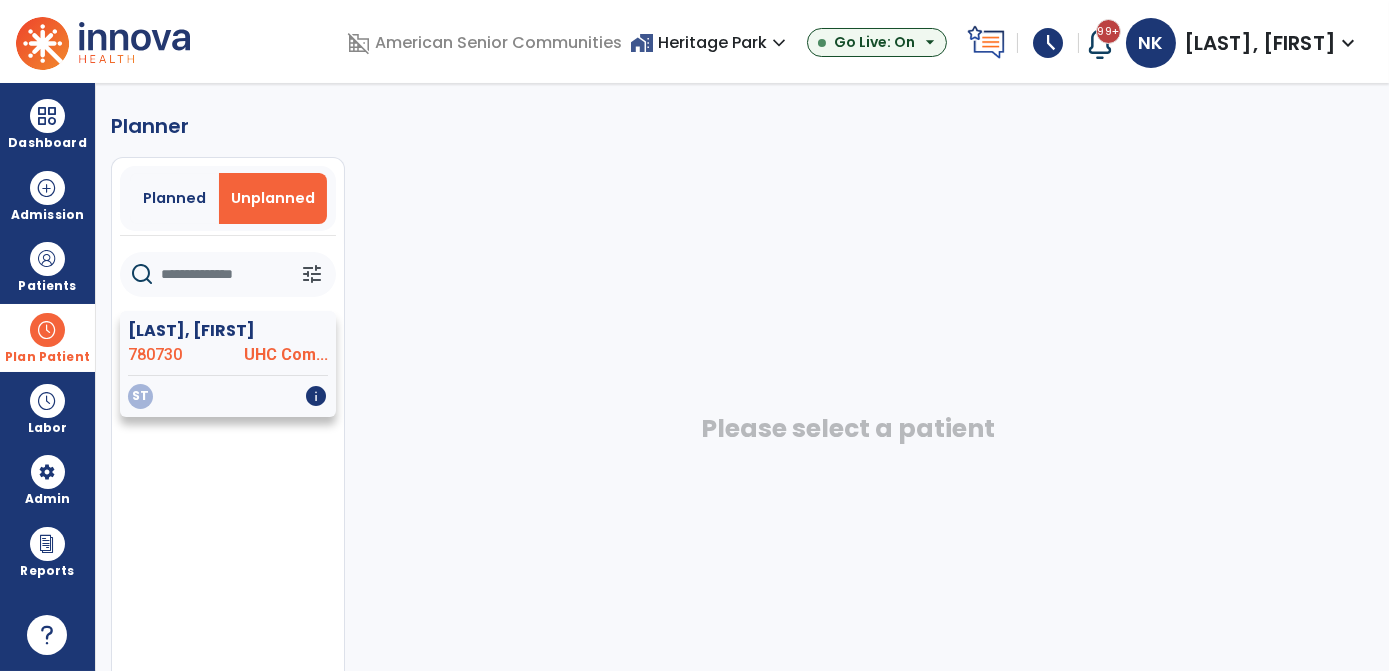 click on "UHC Com..." 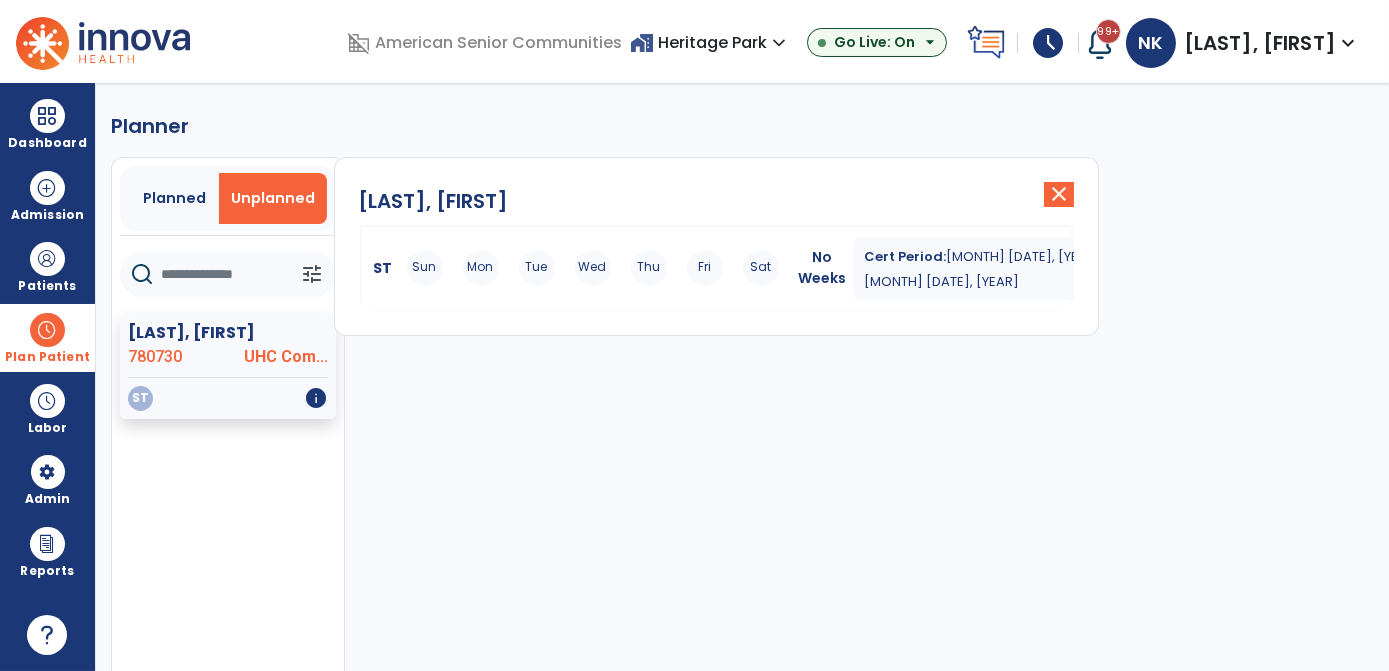 click on "Cert Period: [MONTH] [DATE], [YEAR] - [MONTH] [DATE], [YEAR]" at bounding box center [993, 268] 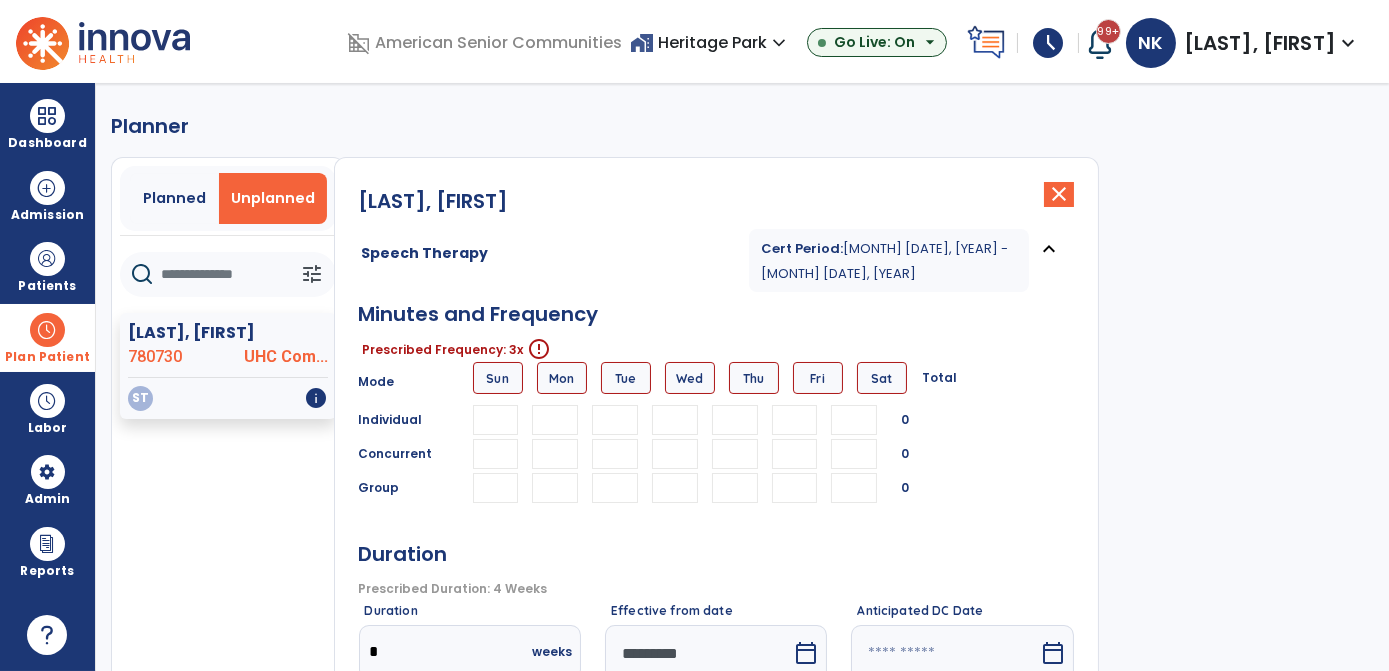 click at bounding box center (555, 420) 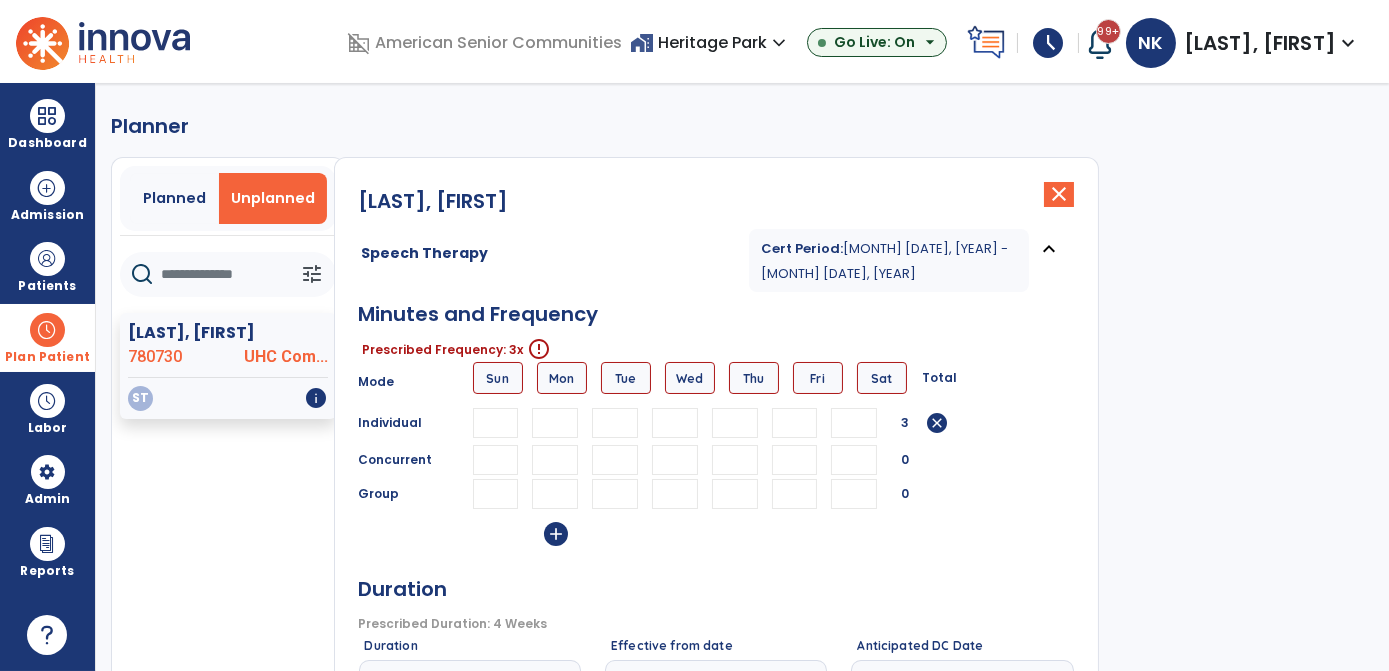 type on "*" 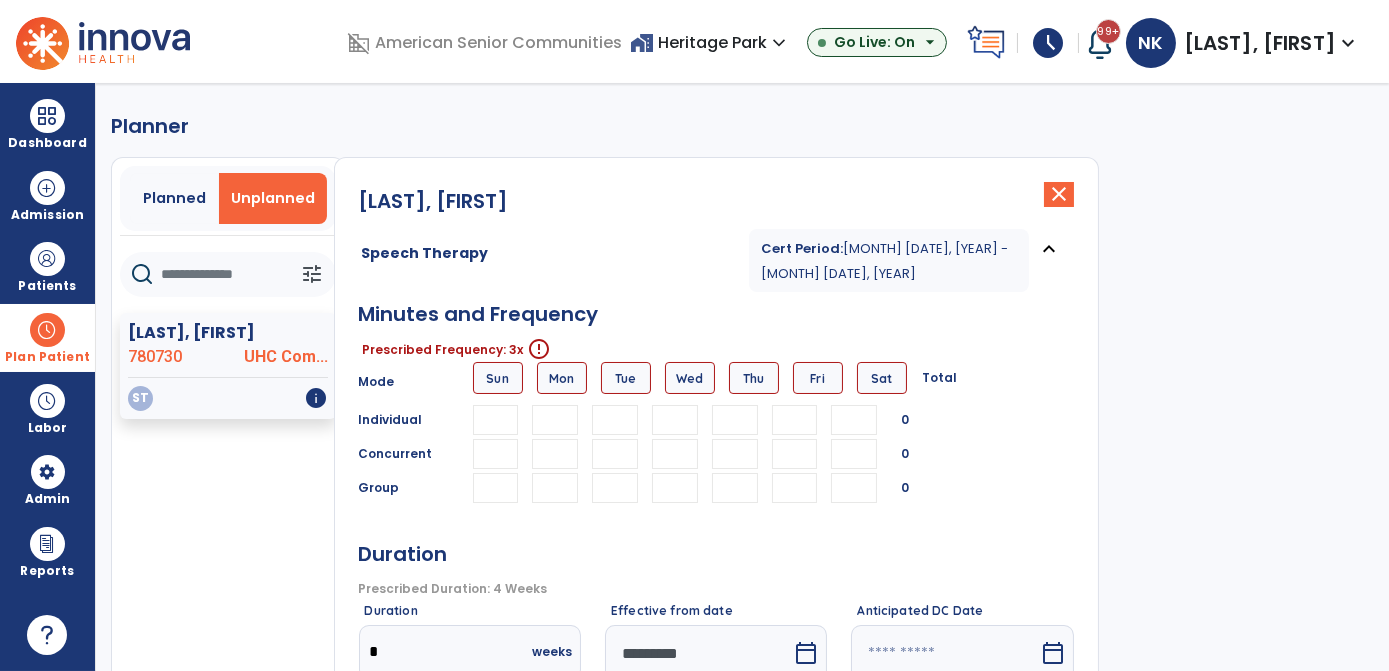 click at bounding box center (555, 454) 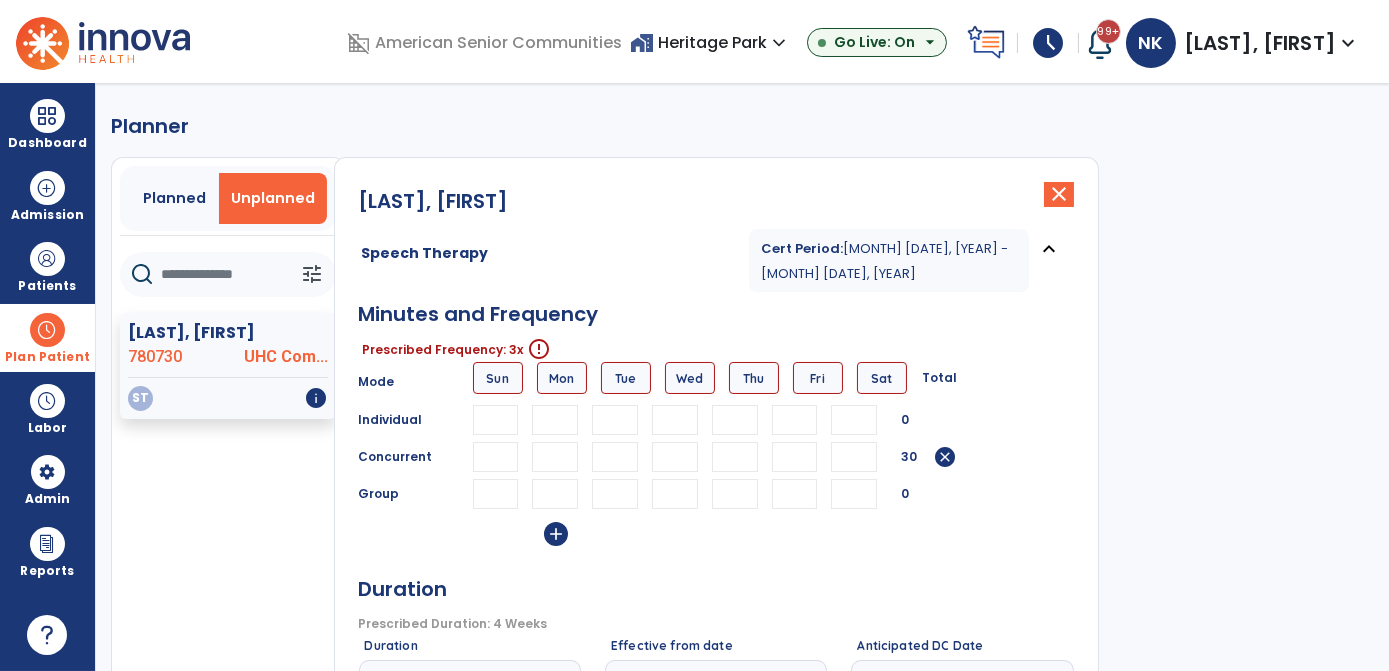 type on "**" 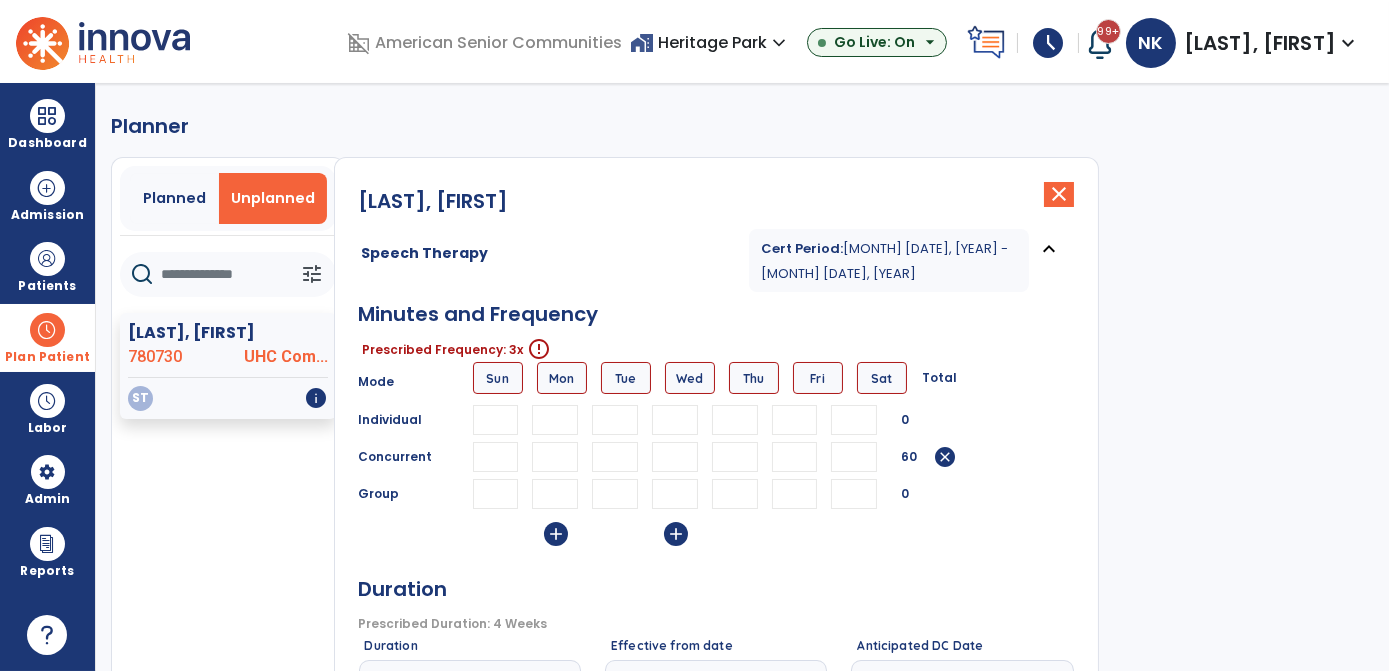 type on "**" 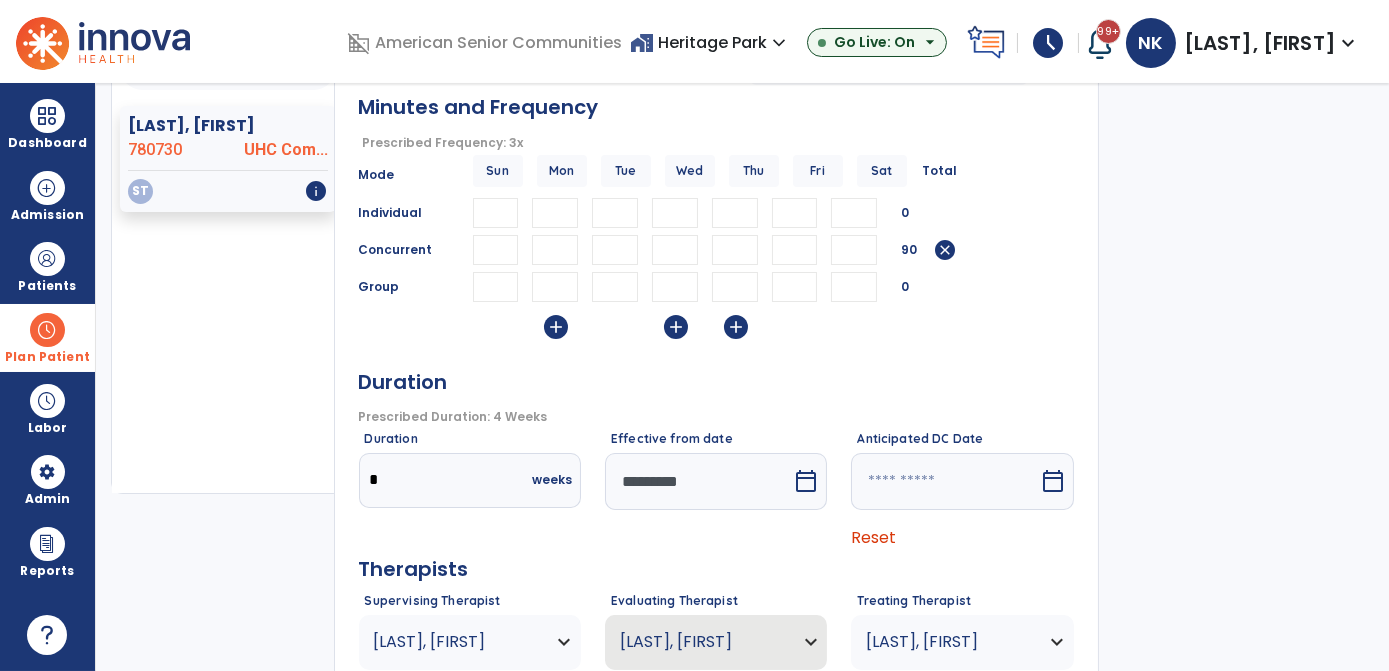 scroll, scrollTop: 198, scrollLeft: 0, axis: vertical 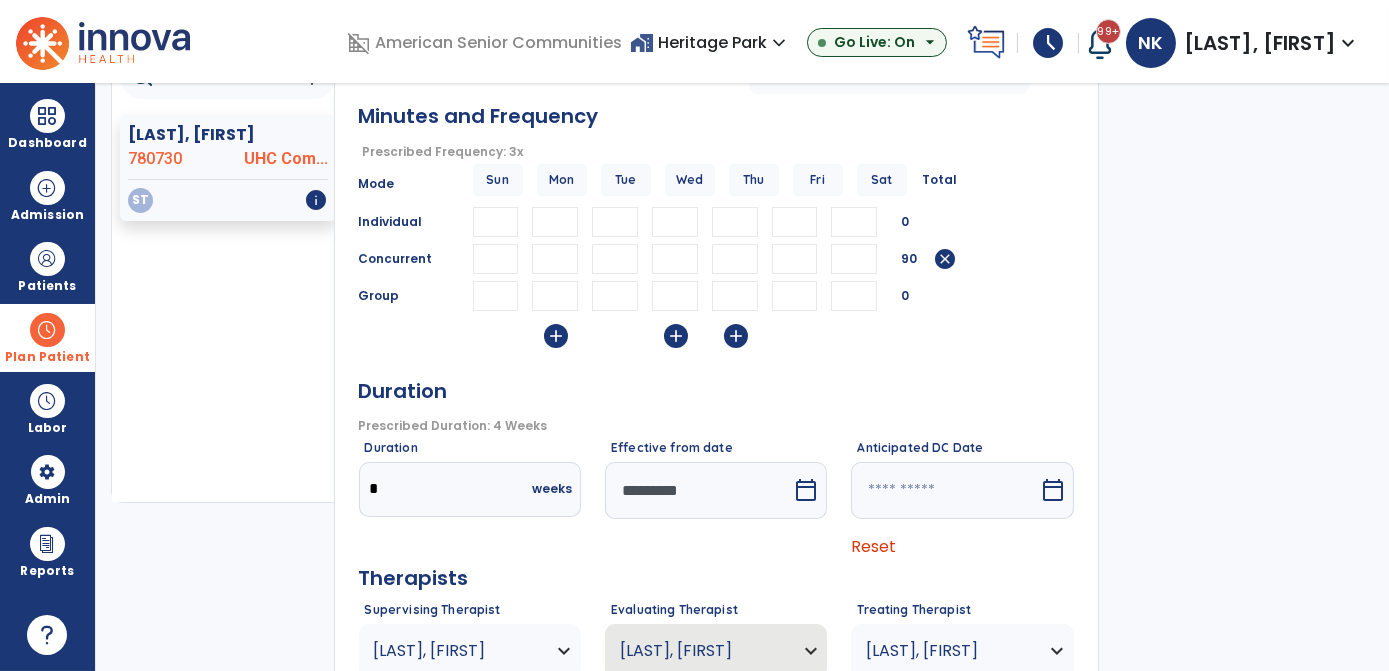 type on "**" 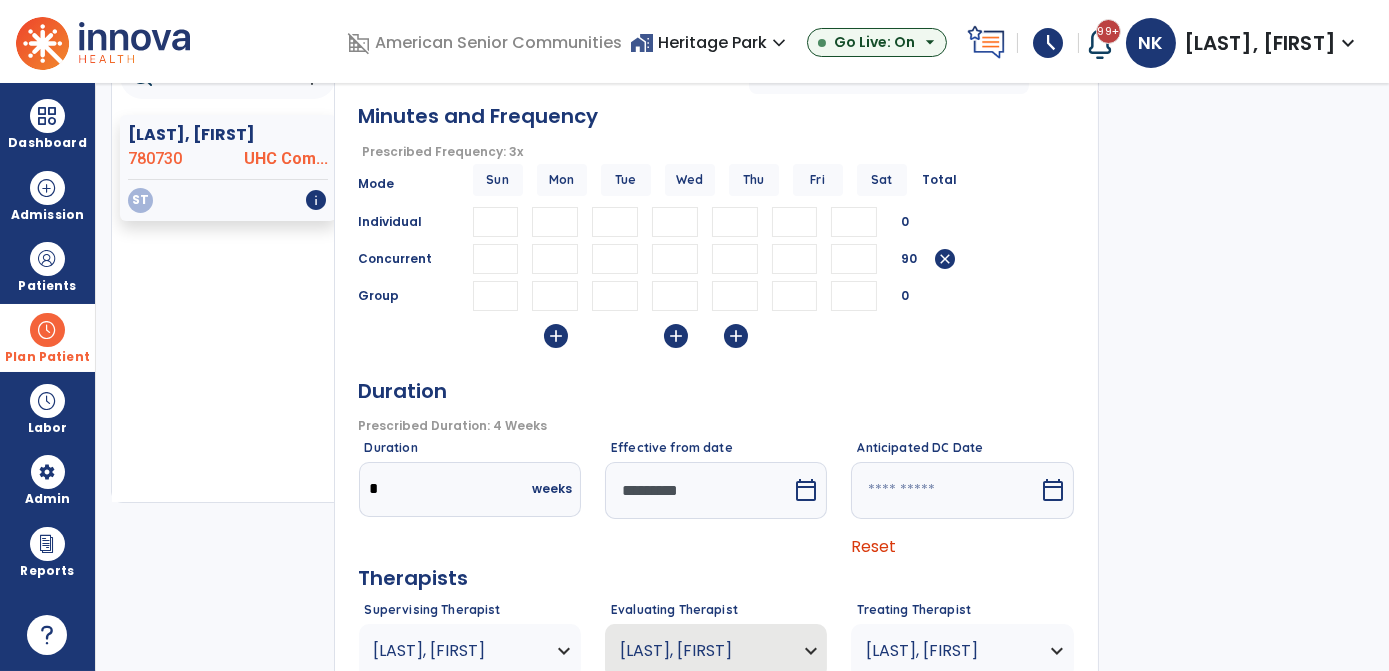 scroll, scrollTop: 322, scrollLeft: 0, axis: vertical 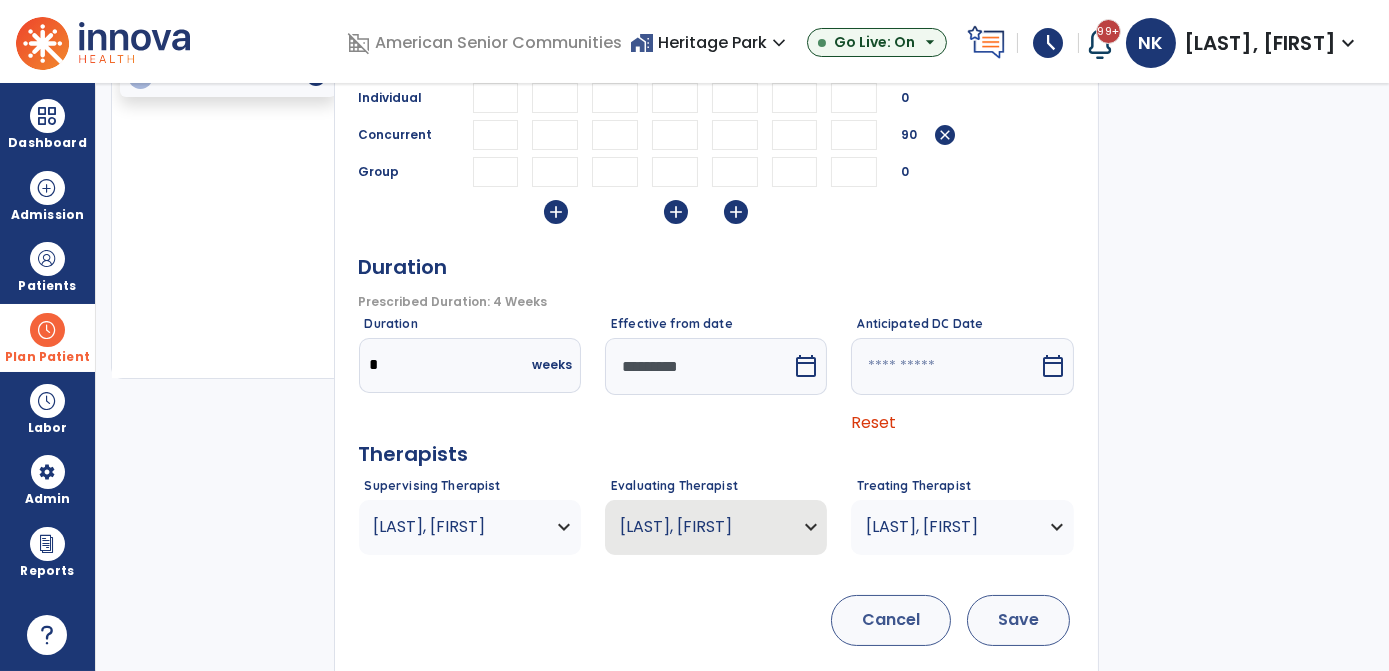 type on "*" 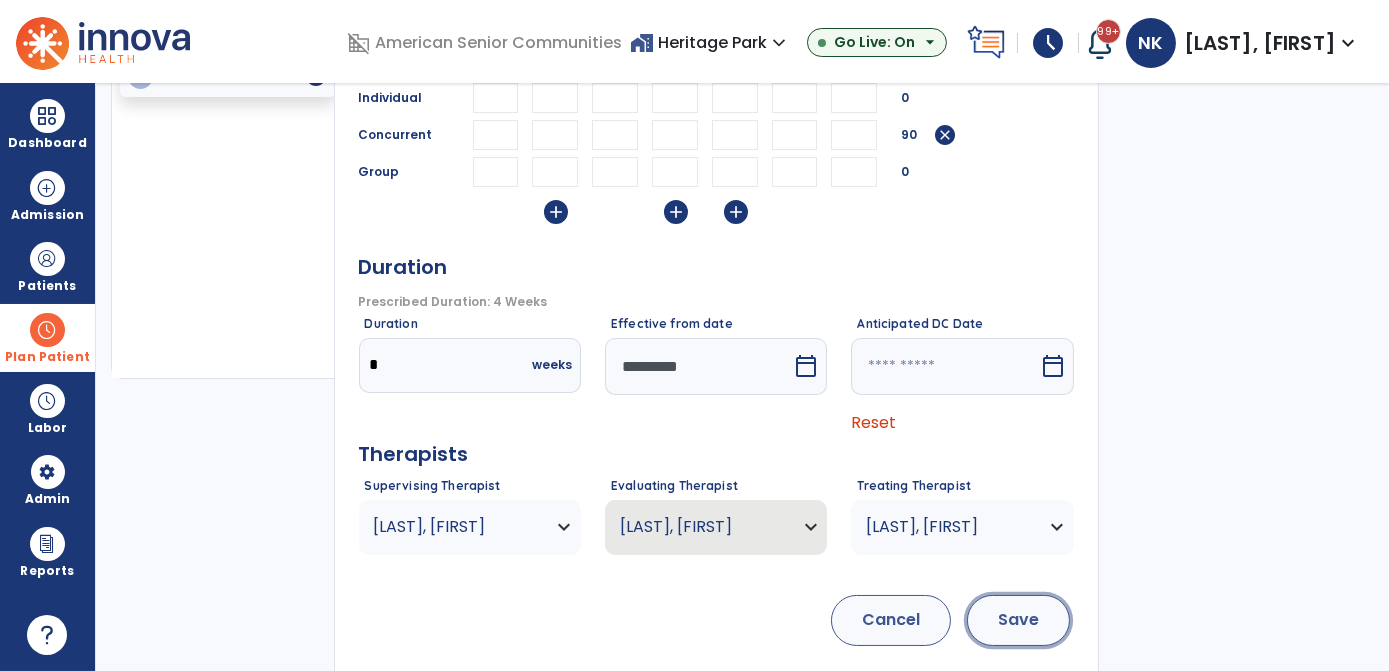click on "Save" at bounding box center [1018, 620] 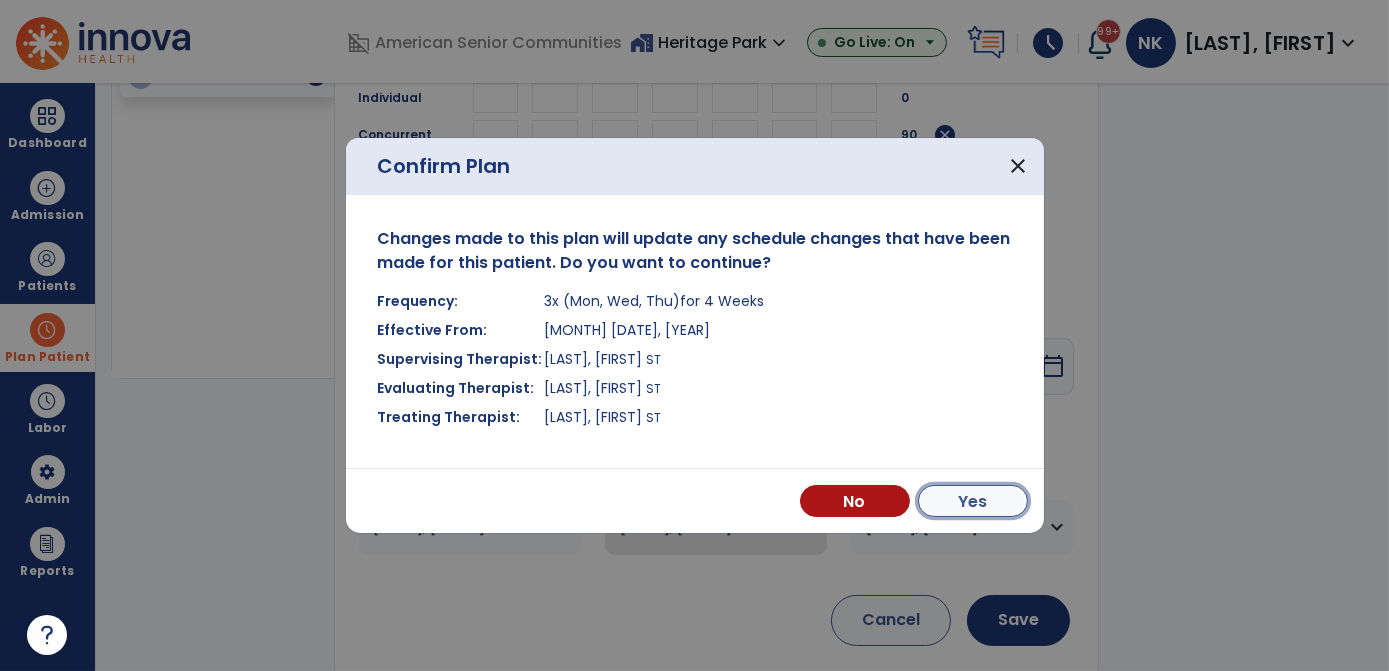 click on "Yes" at bounding box center (973, 501) 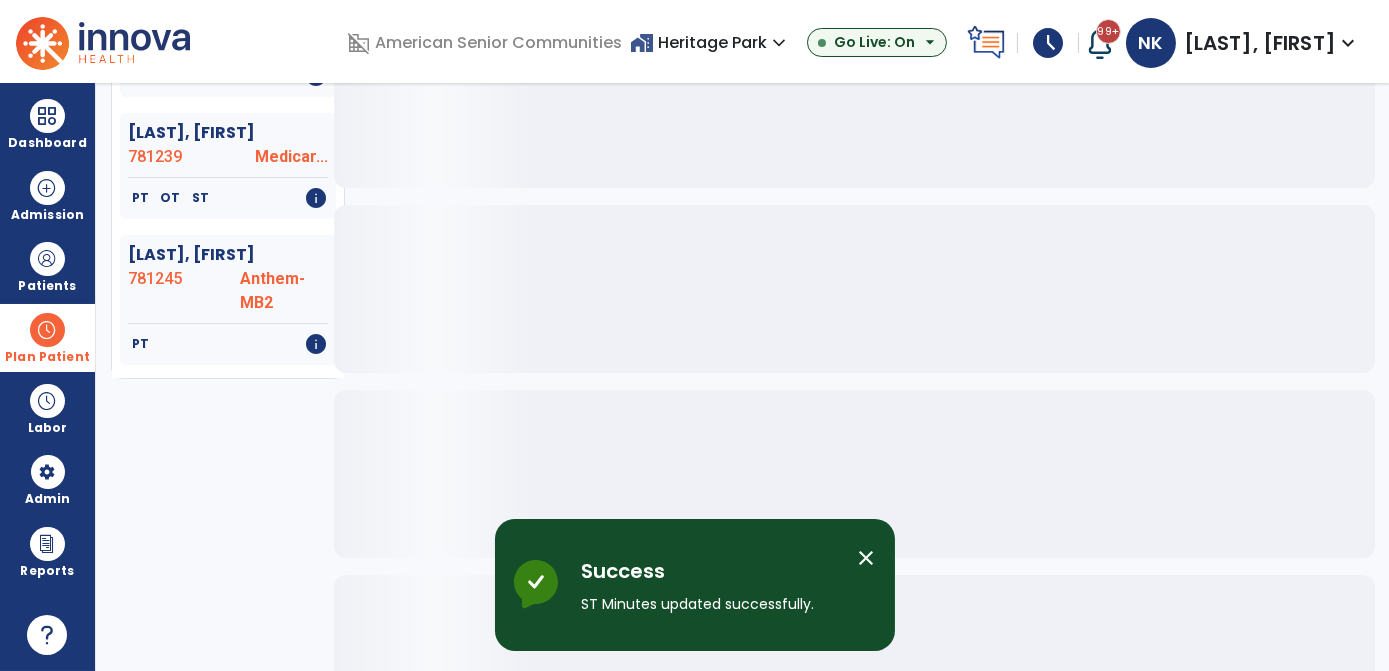 scroll, scrollTop: 0, scrollLeft: 0, axis: both 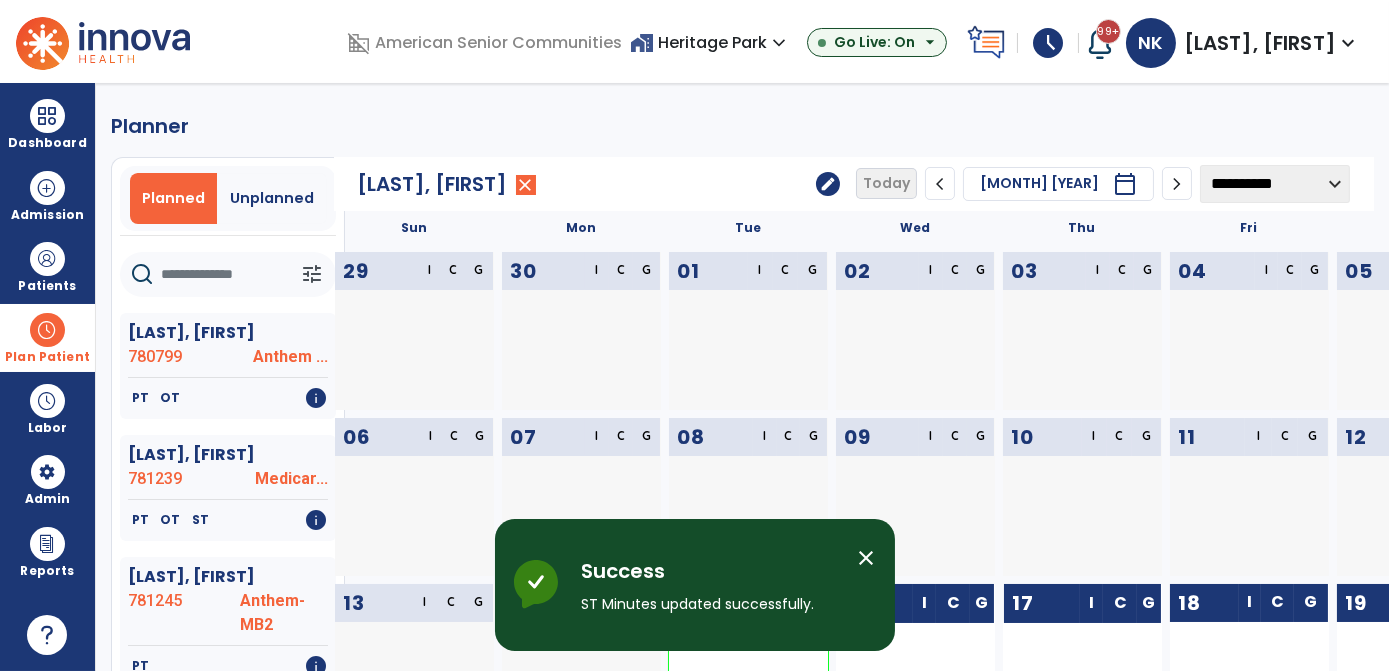 click on "close" at bounding box center (867, 558) 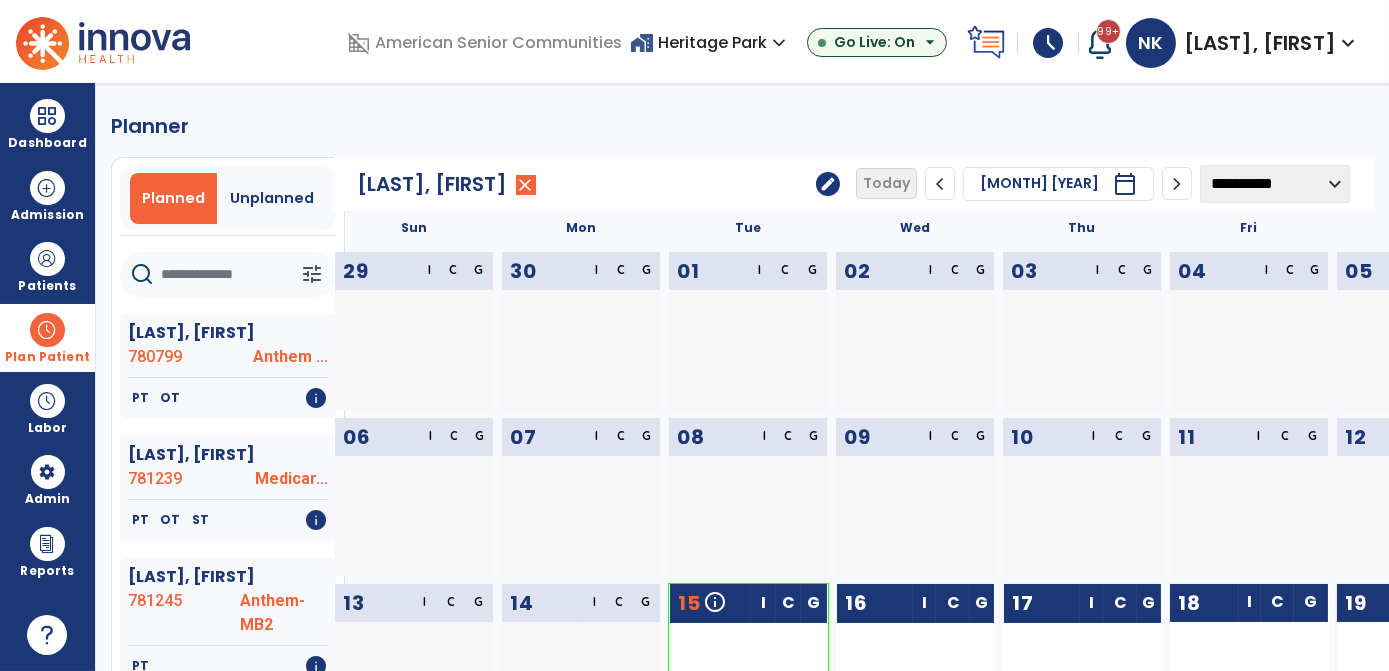 click on "**********" 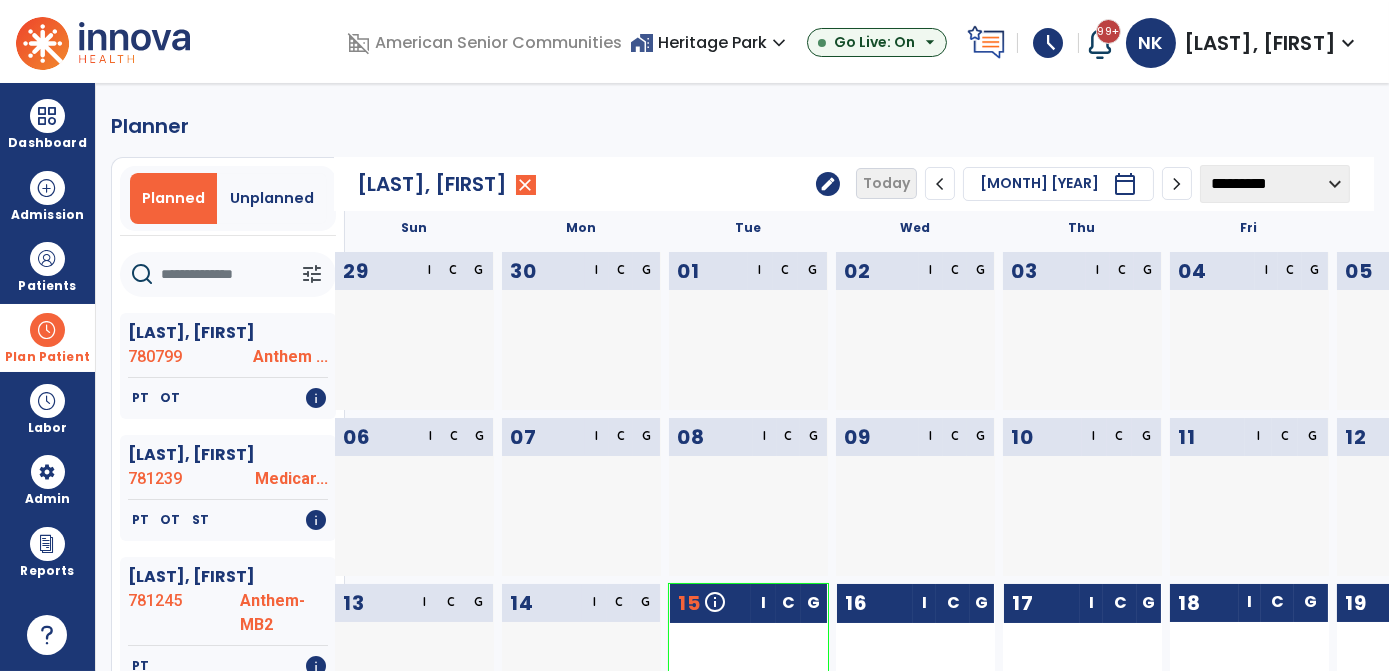 click on "**********" 